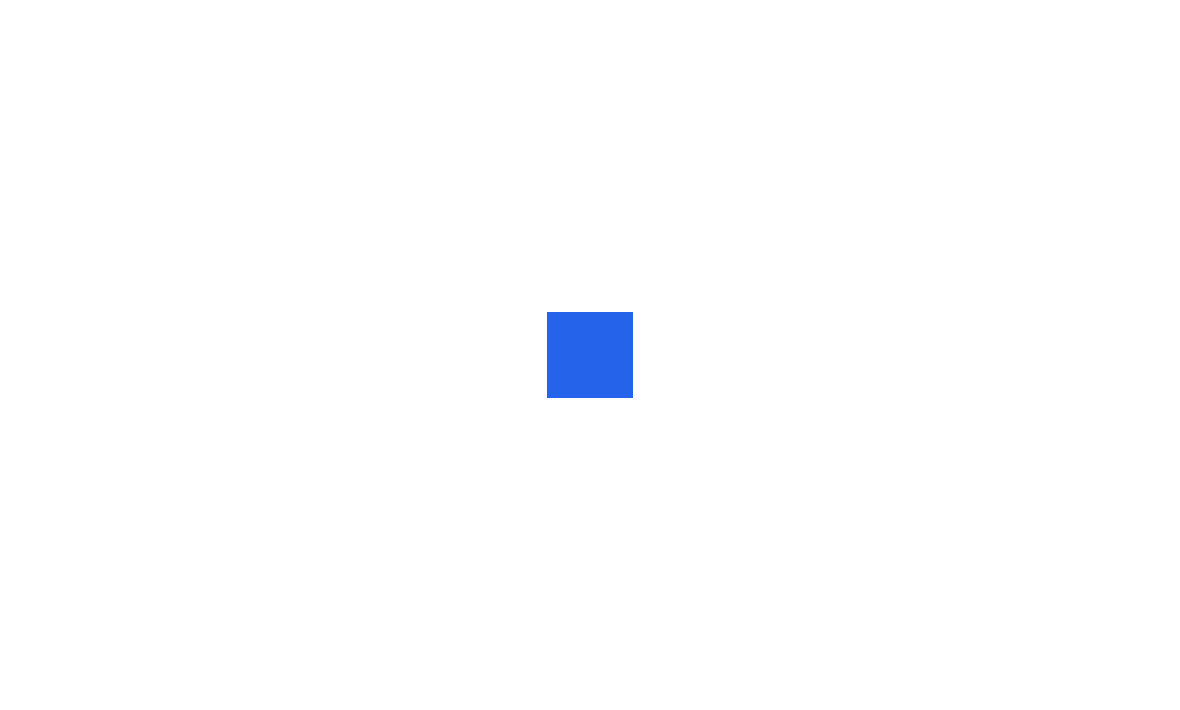 scroll, scrollTop: 0, scrollLeft: 0, axis: both 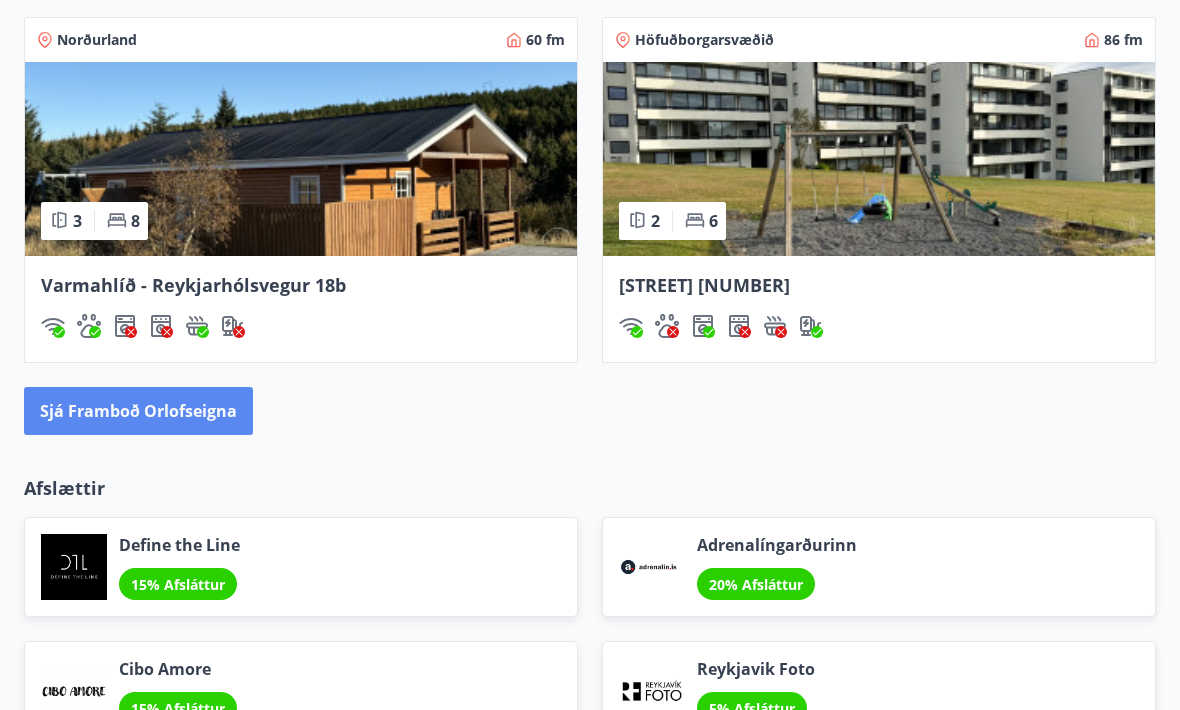 click on "Sjá framboð orlofseigna" at bounding box center [138, 412] 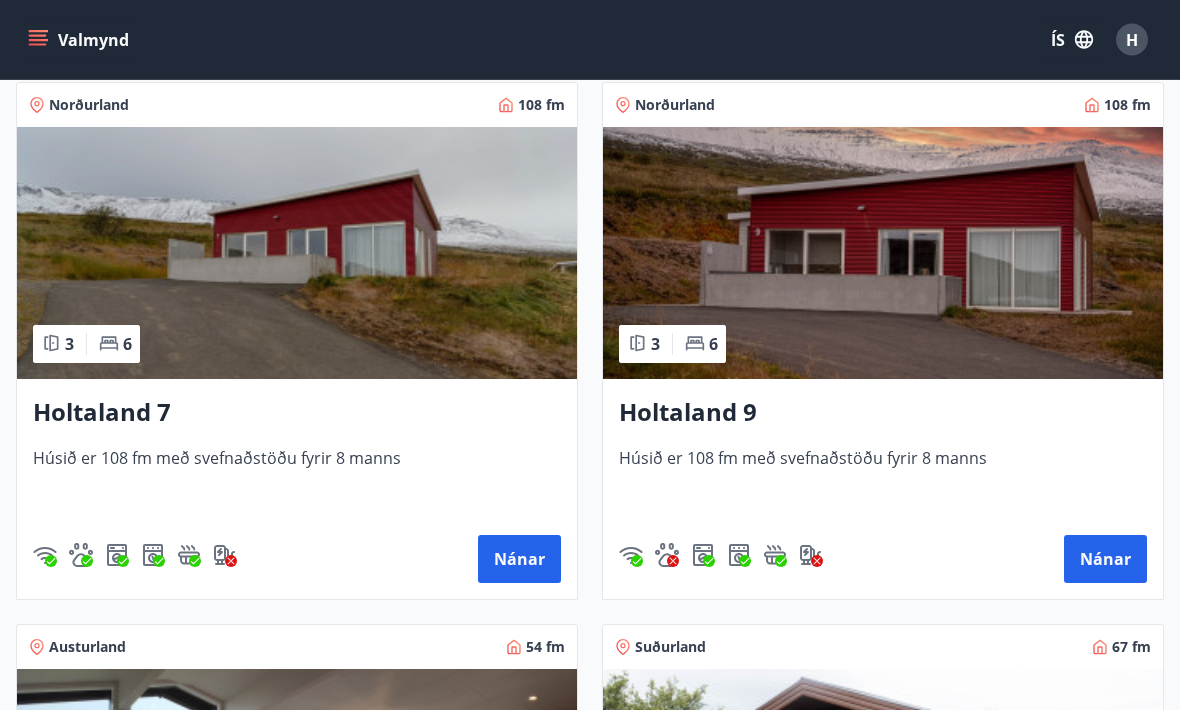 scroll, scrollTop: 3612, scrollLeft: 0, axis: vertical 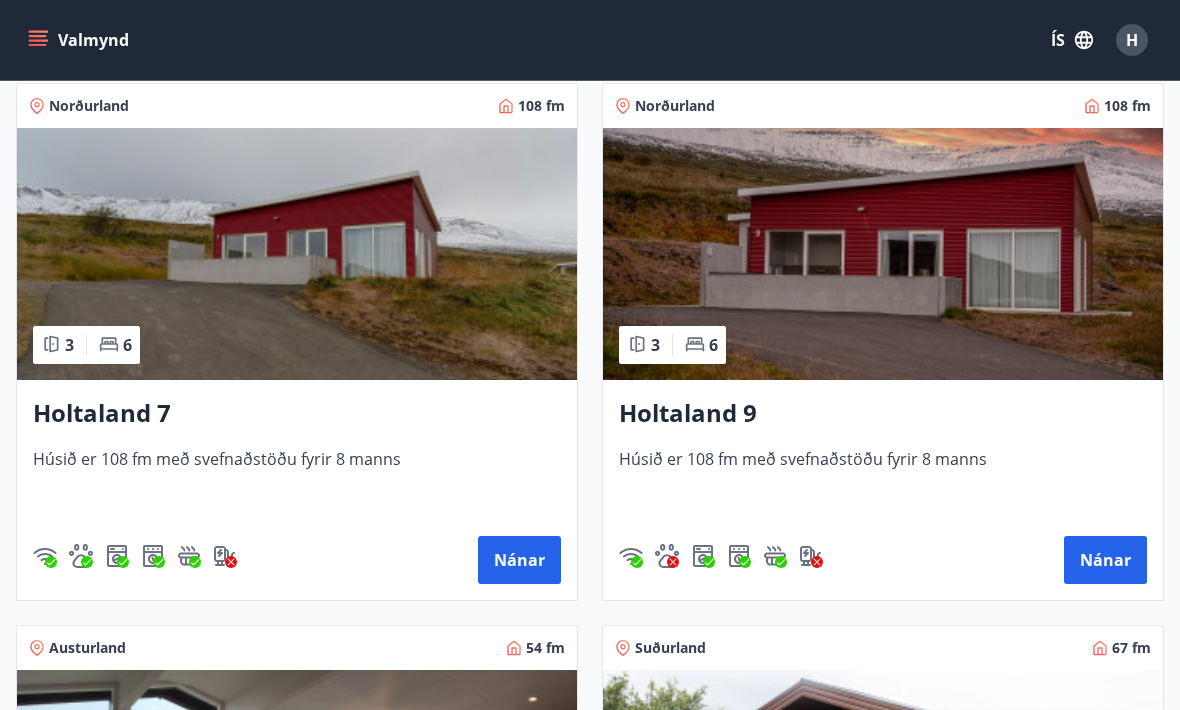 click on "Nánar" at bounding box center (297, 560) 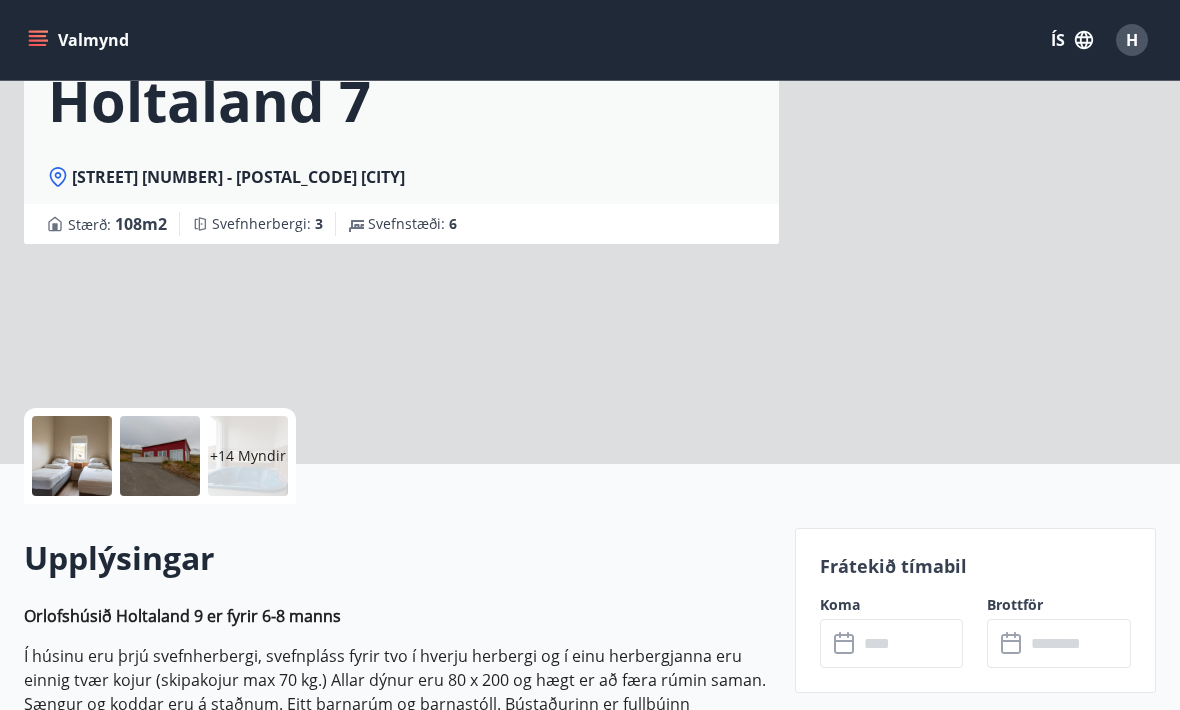 scroll, scrollTop: 0, scrollLeft: 0, axis: both 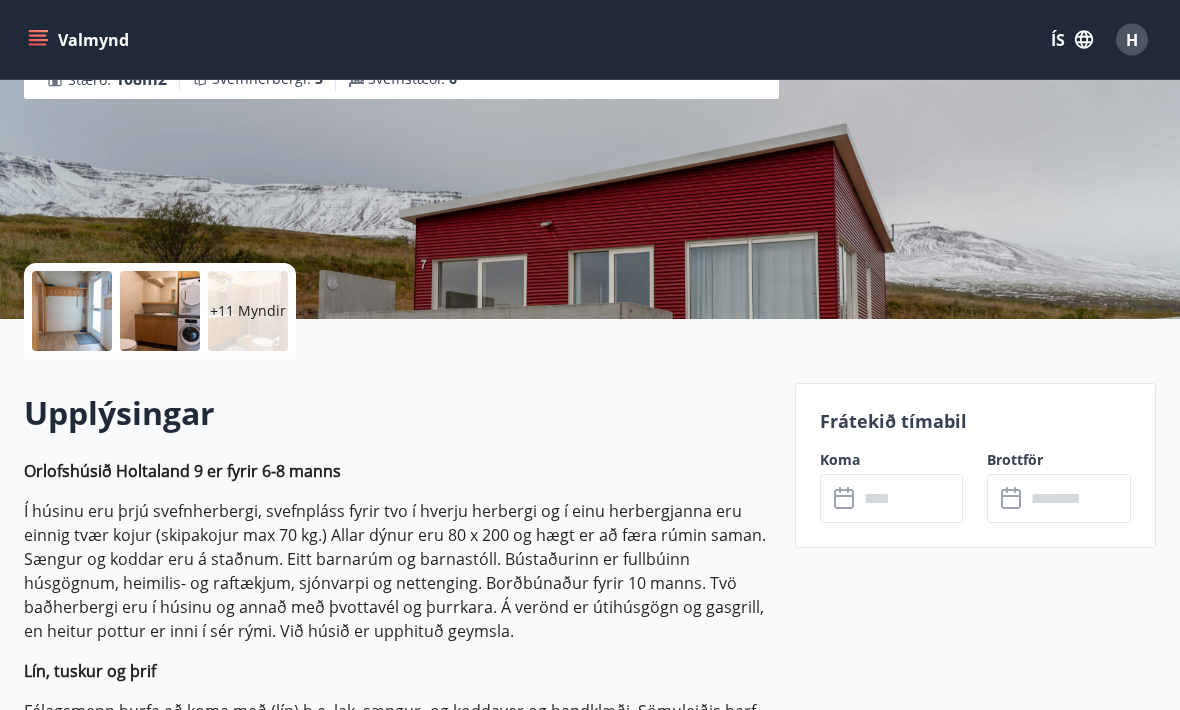 click on "+11 Myndir" at bounding box center [248, 312] 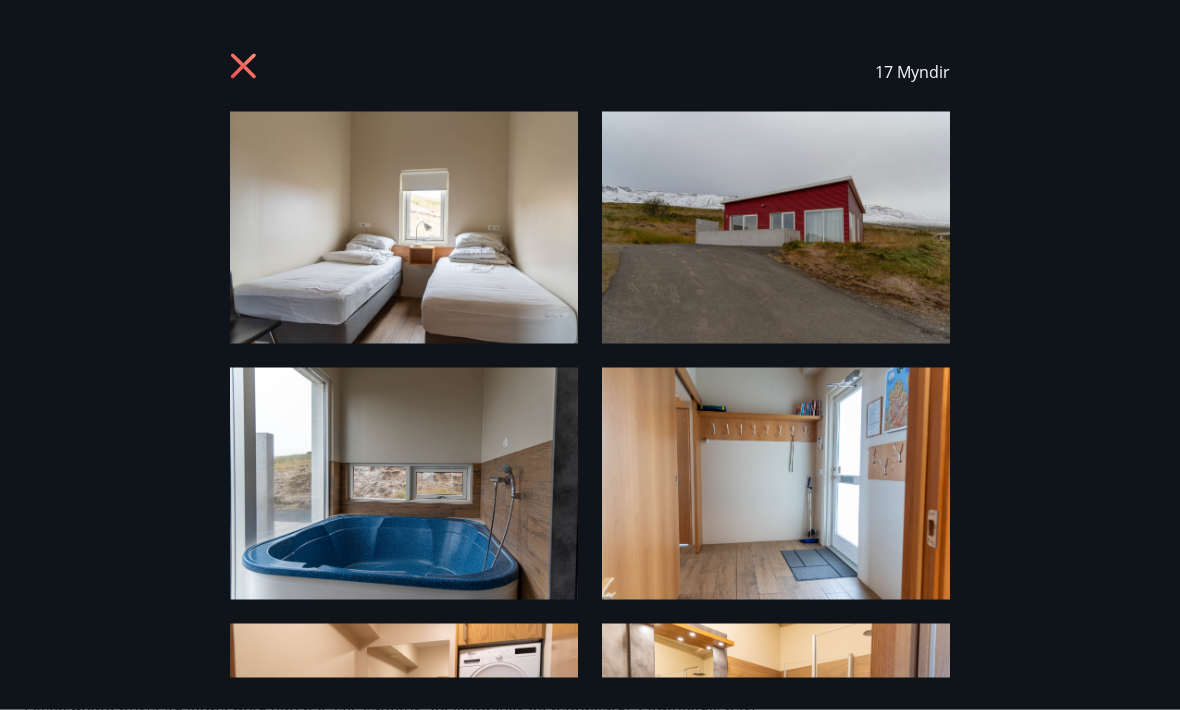 scroll, scrollTop: 281, scrollLeft: 0, axis: vertical 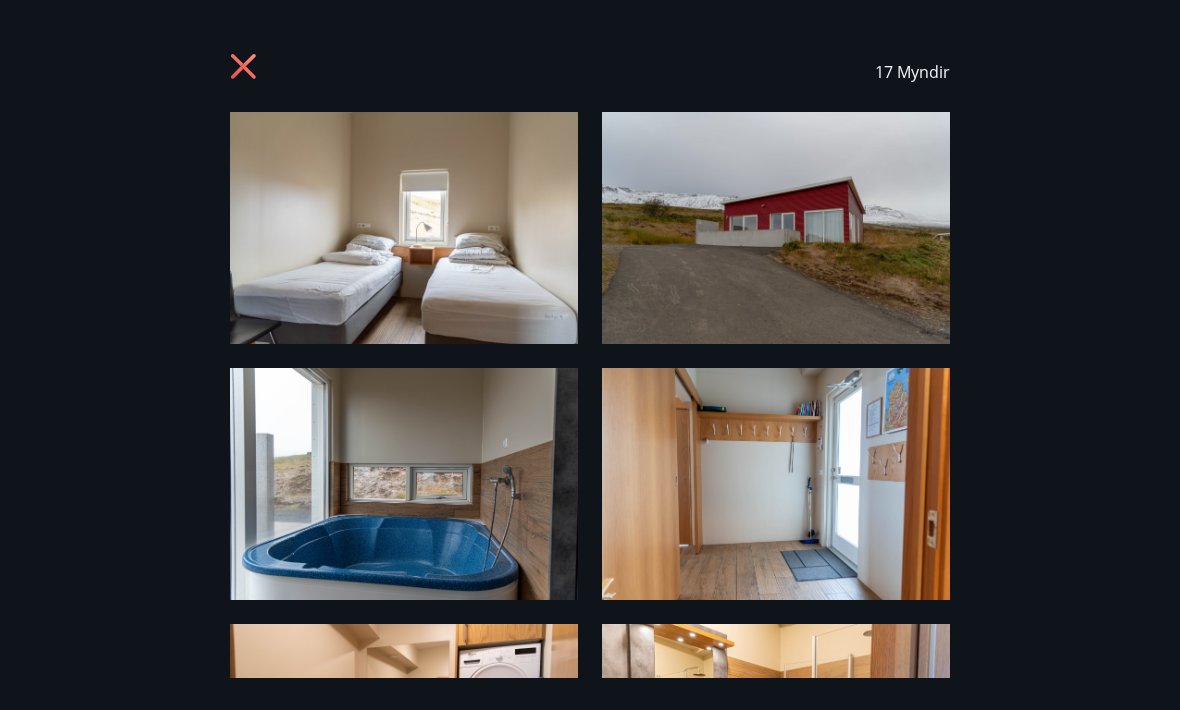 click at bounding box center [404, 228] 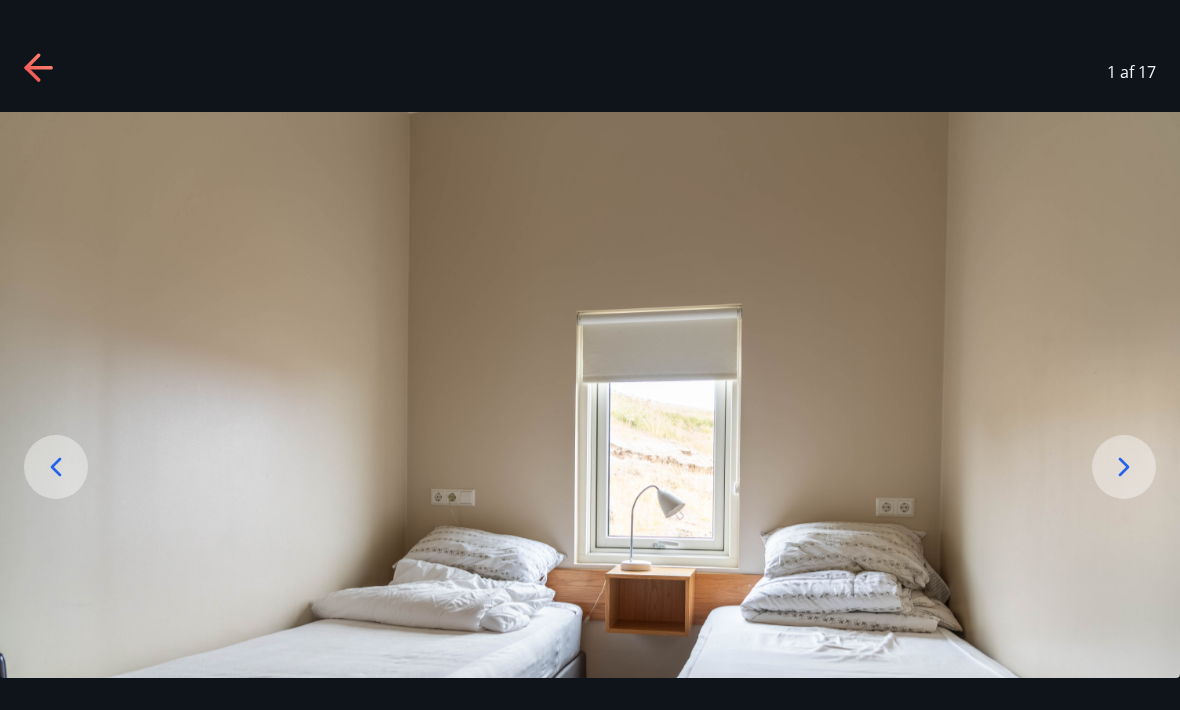 click 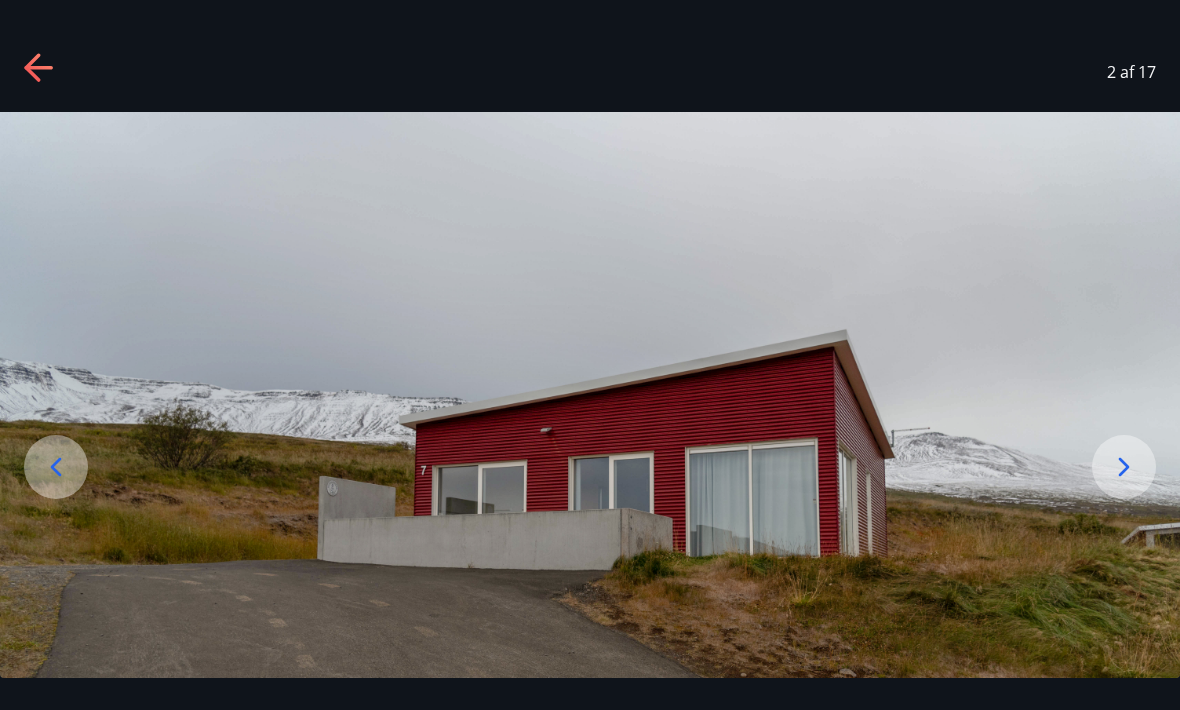click 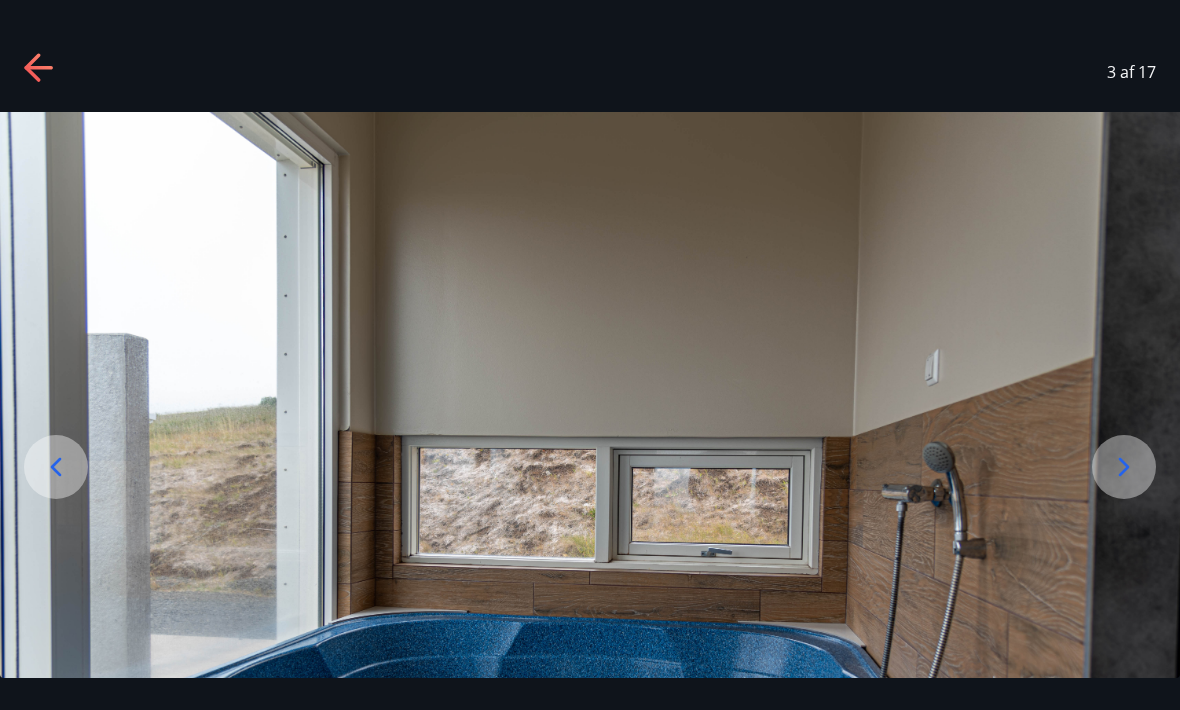 click 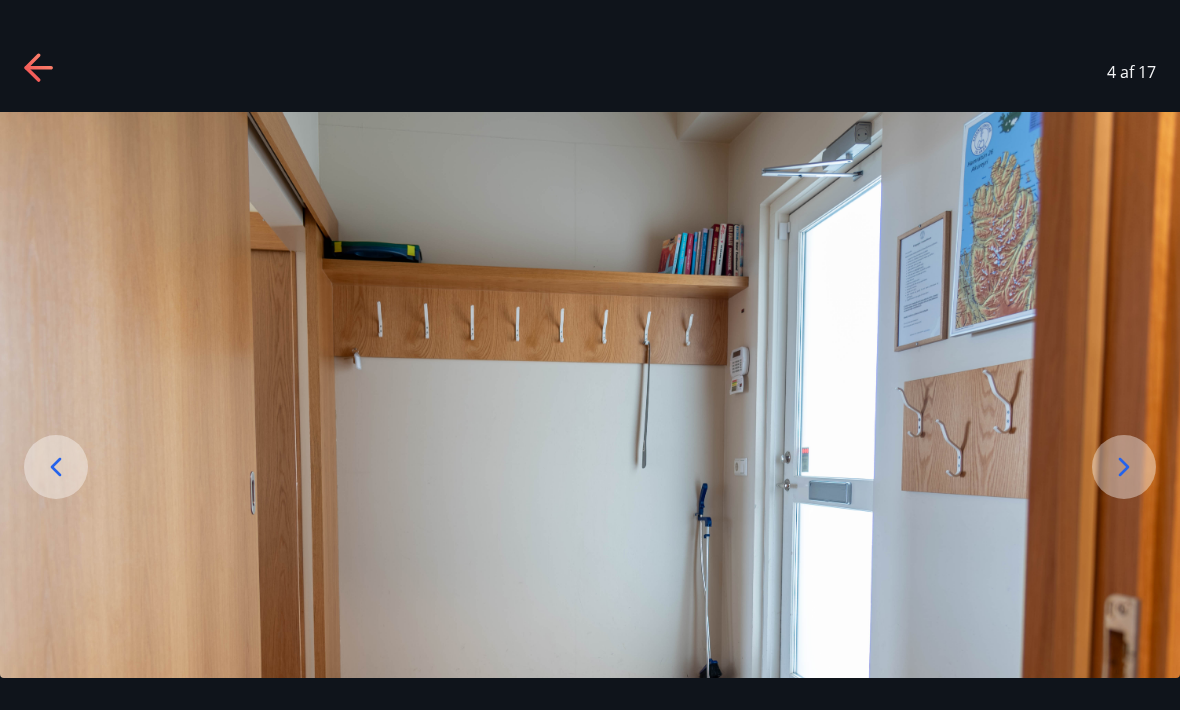 click 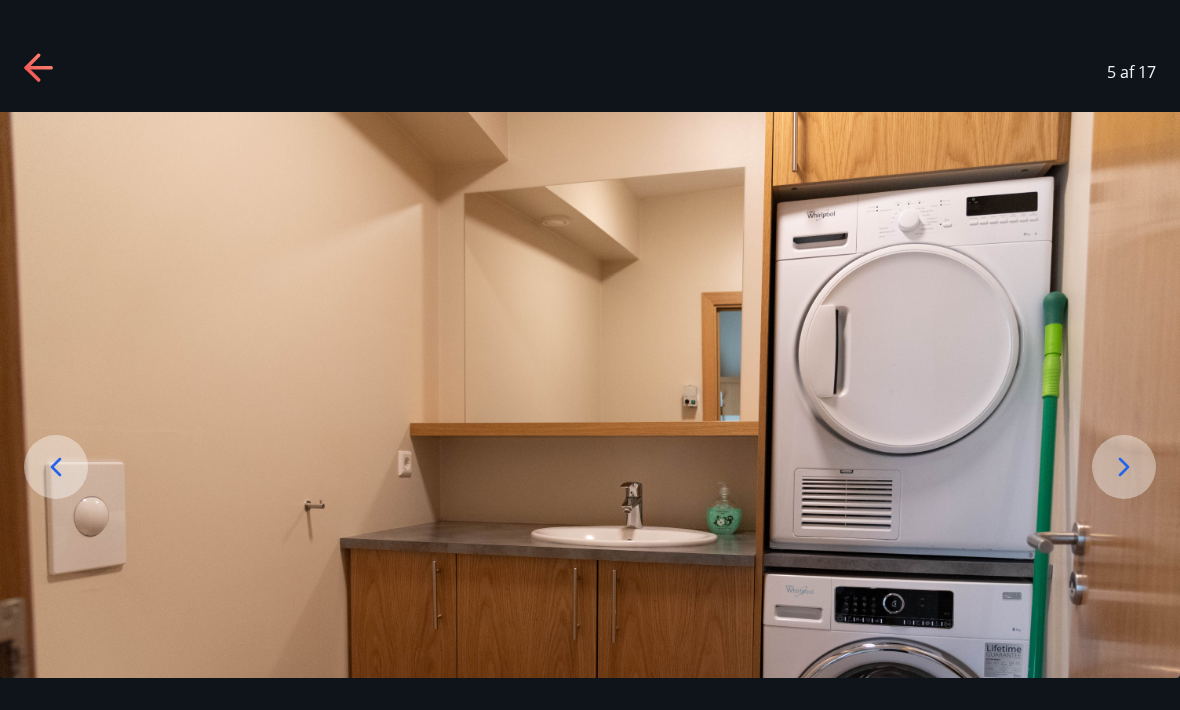 click 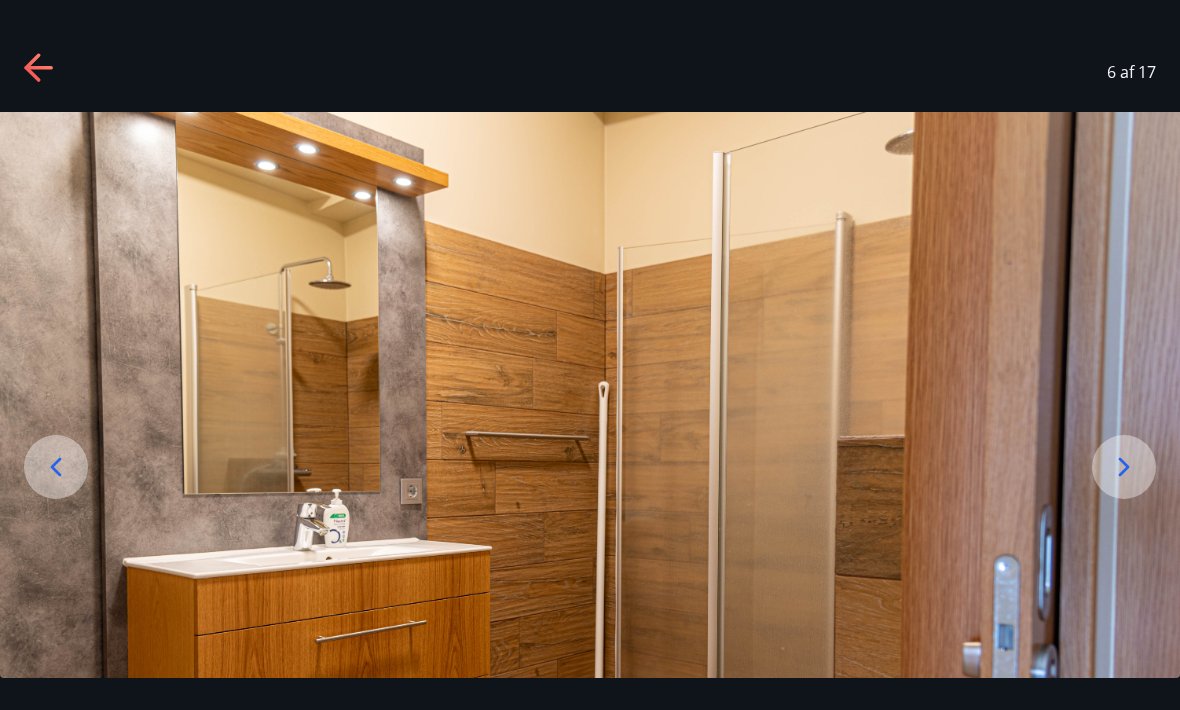 click 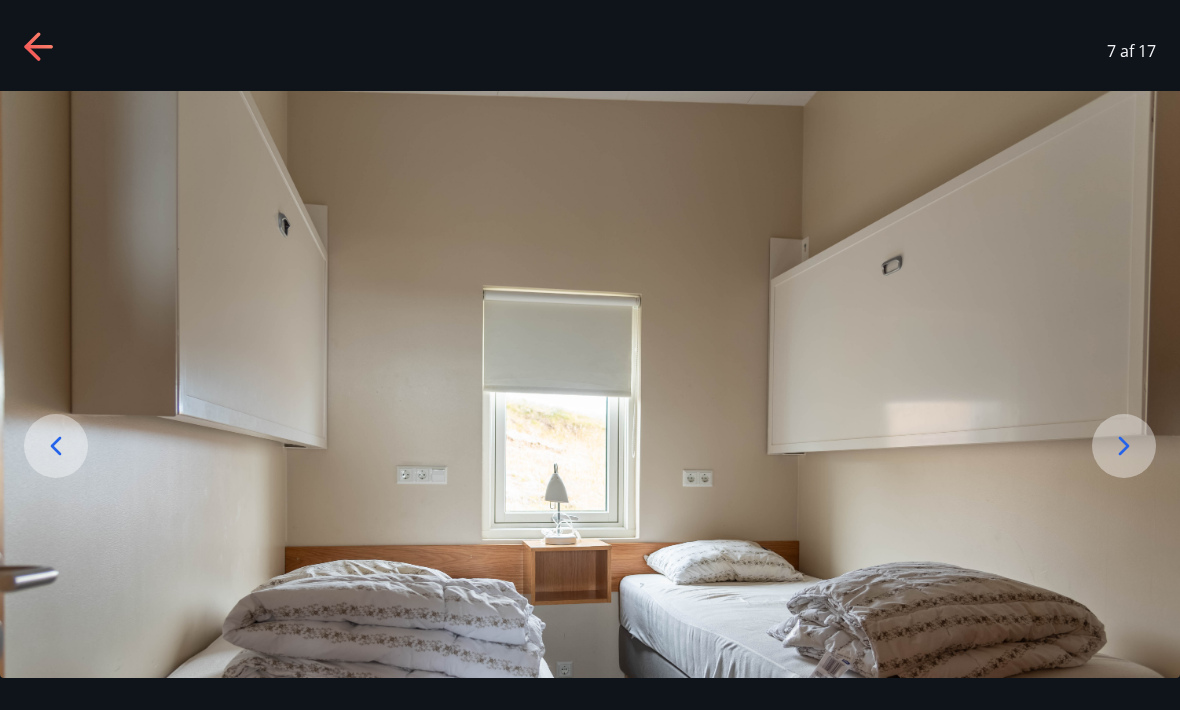 scroll, scrollTop: 7, scrollLeft: 0, axis: vertical 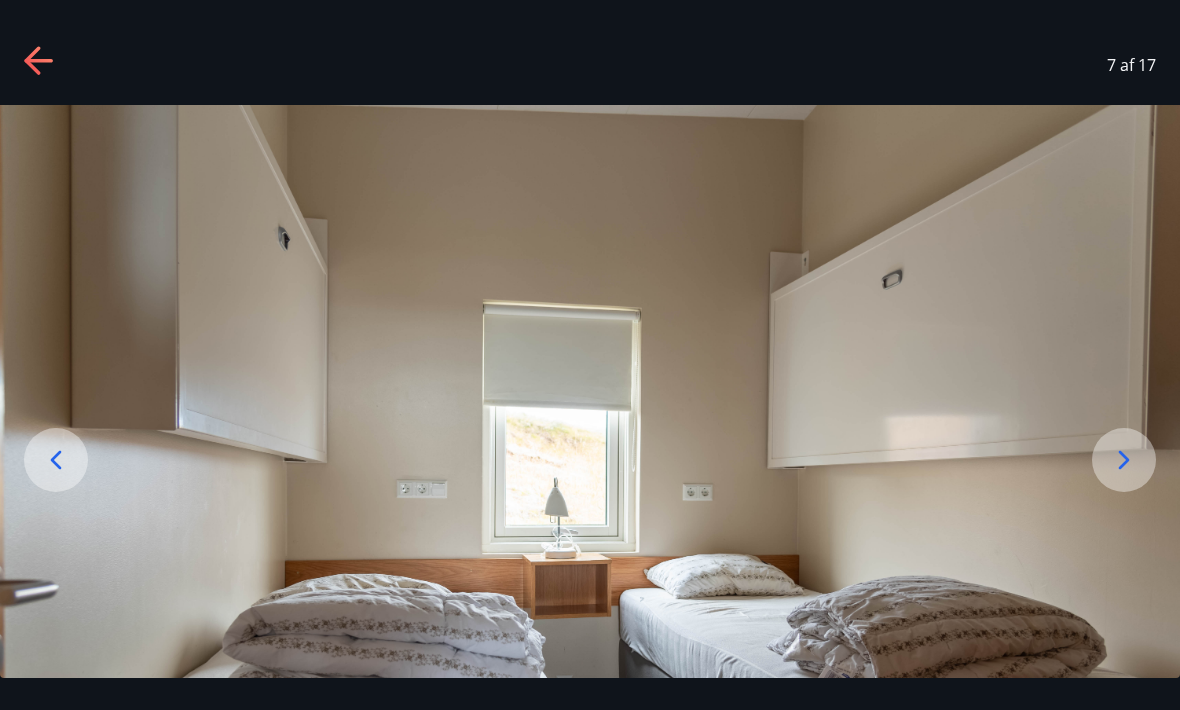 click 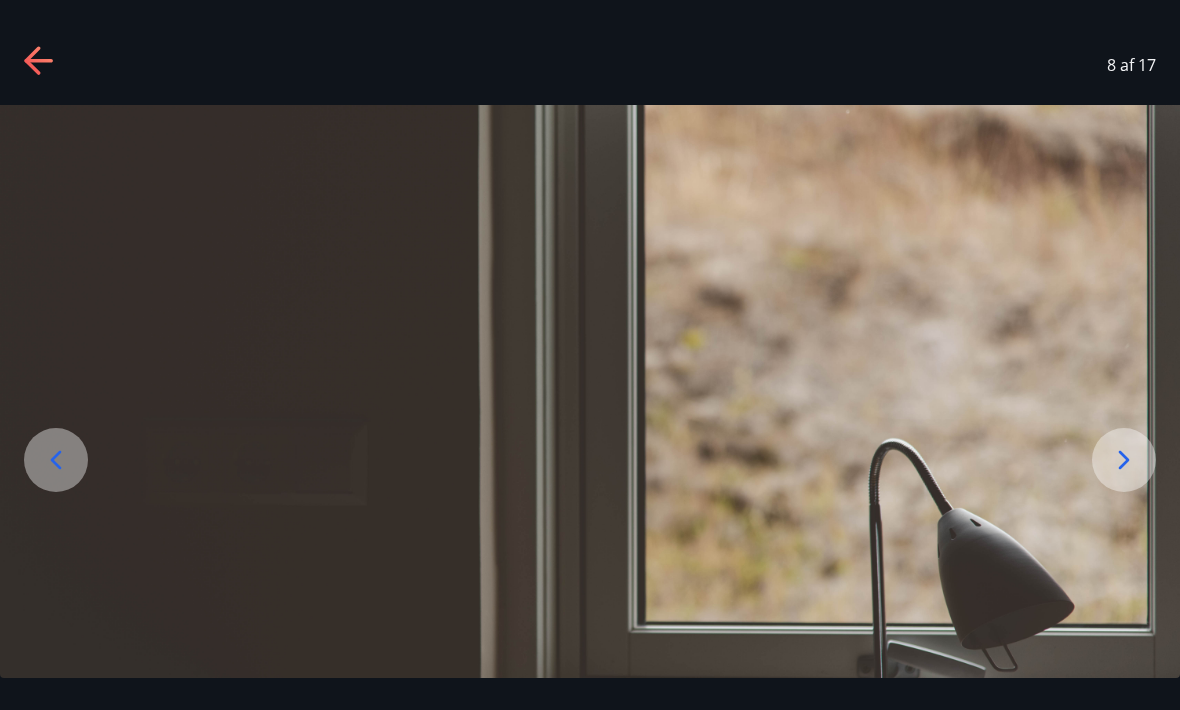 click 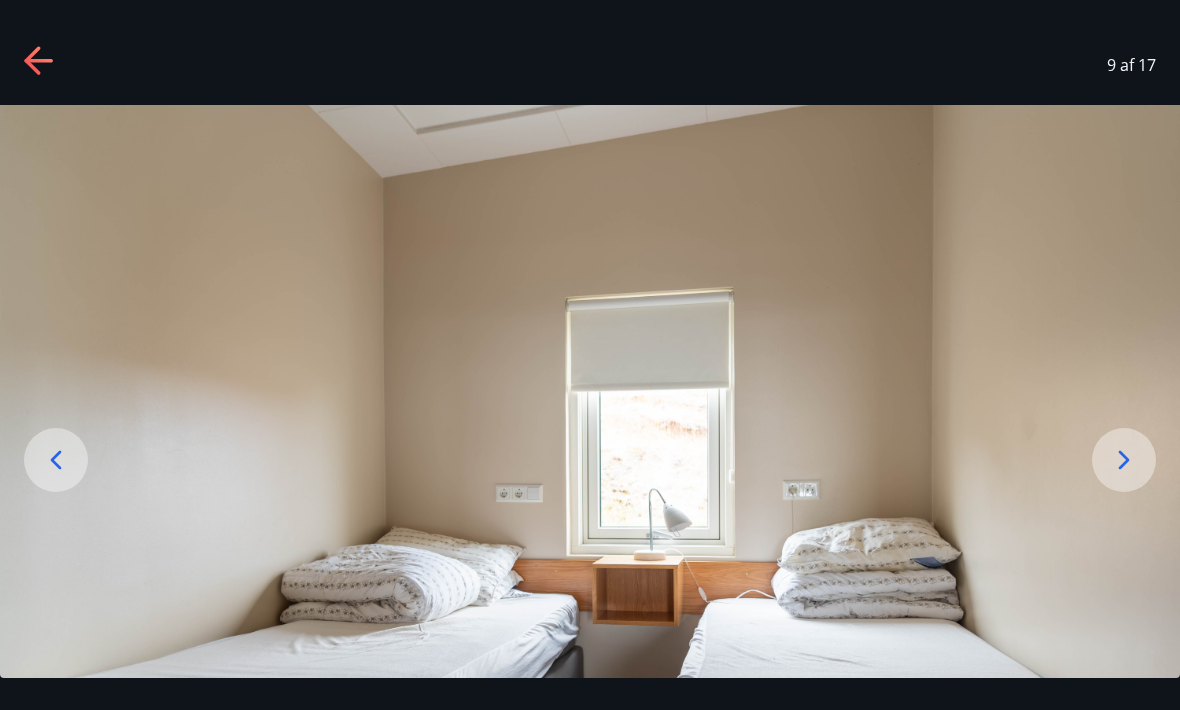 click 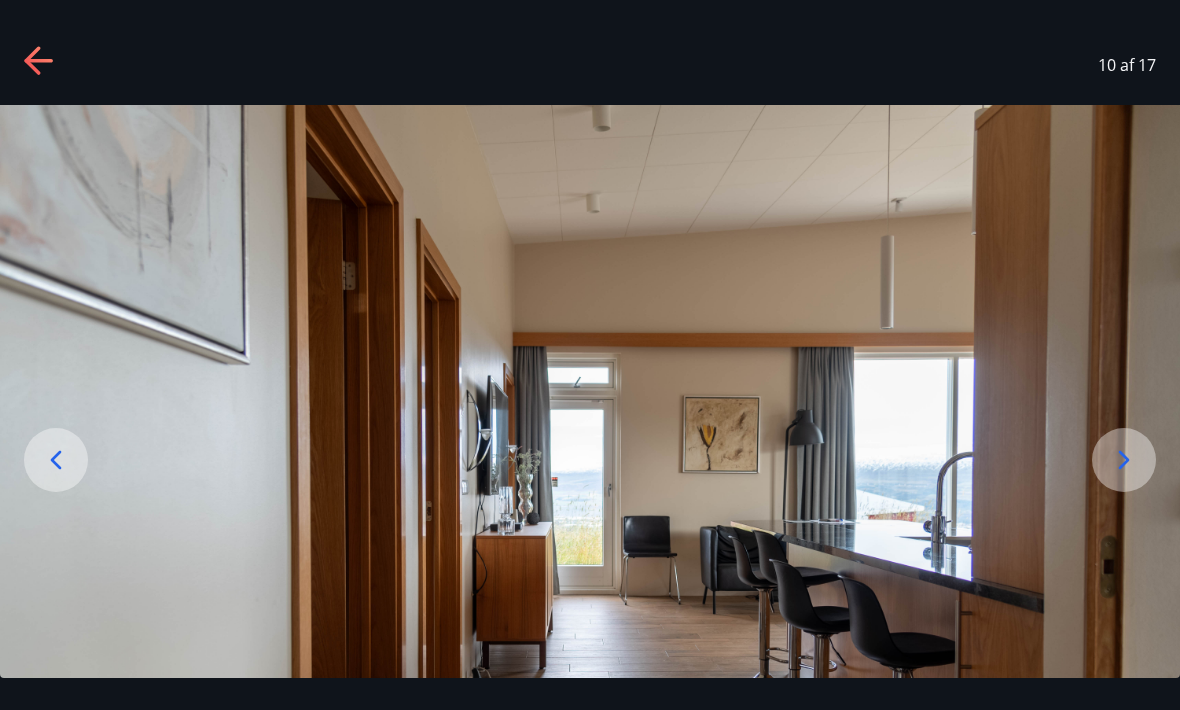 click 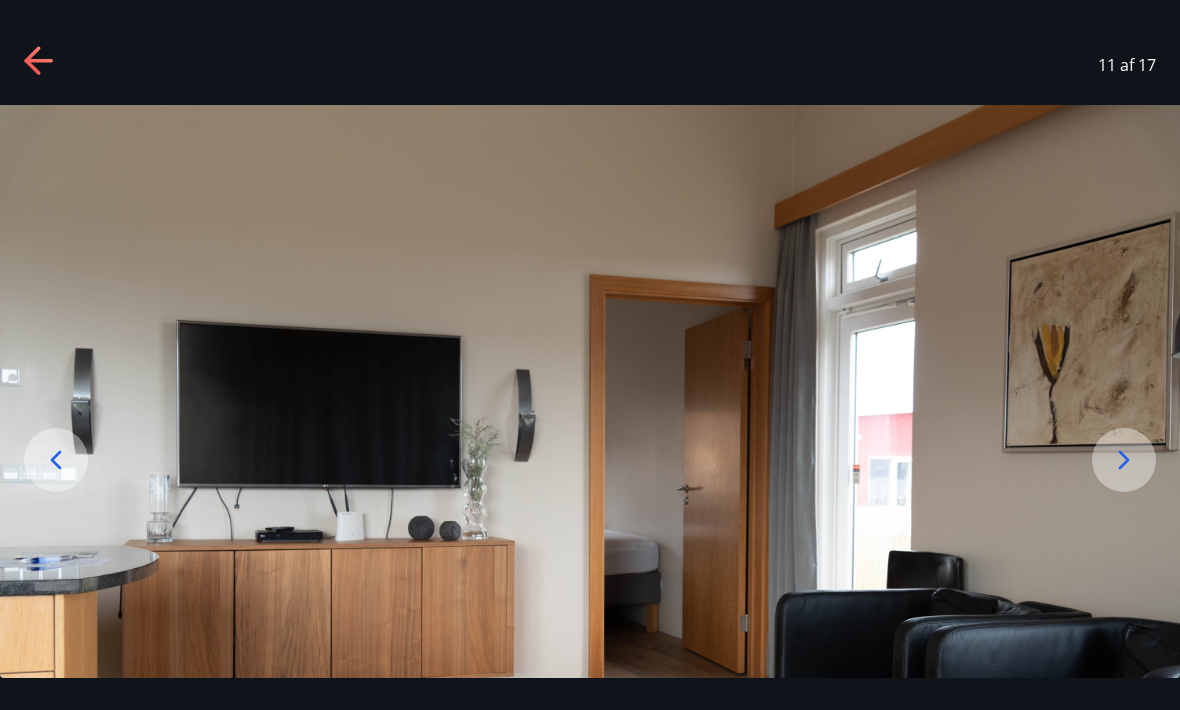 click 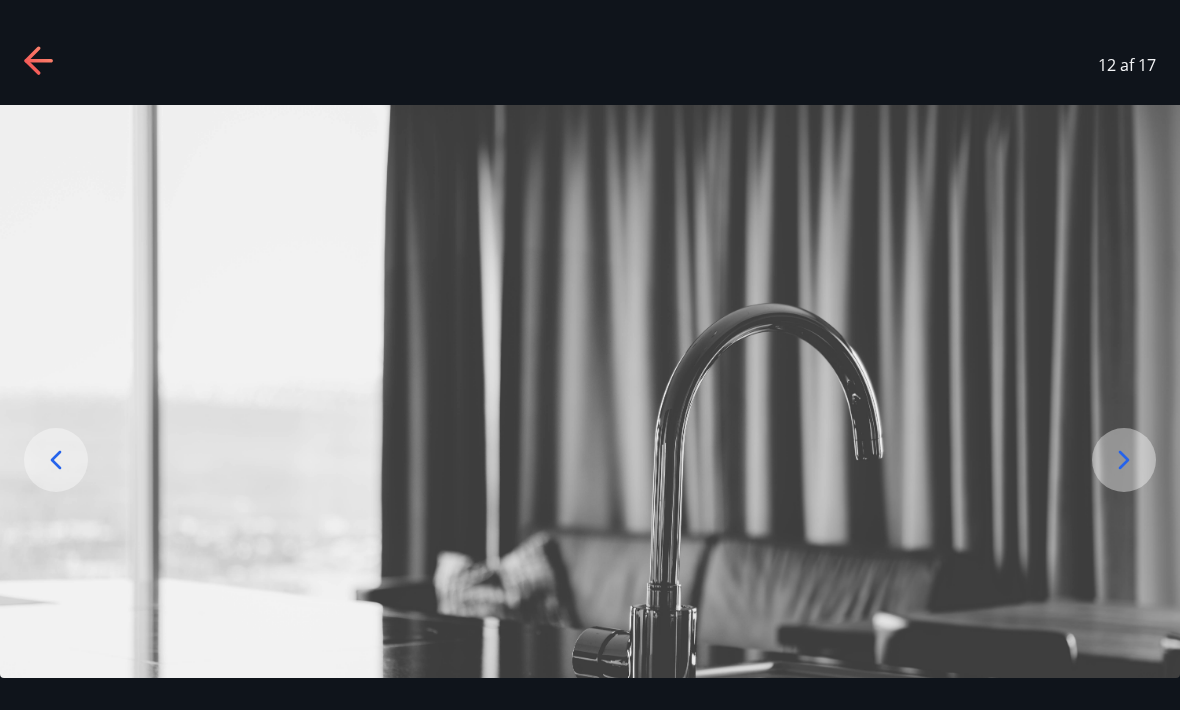 click 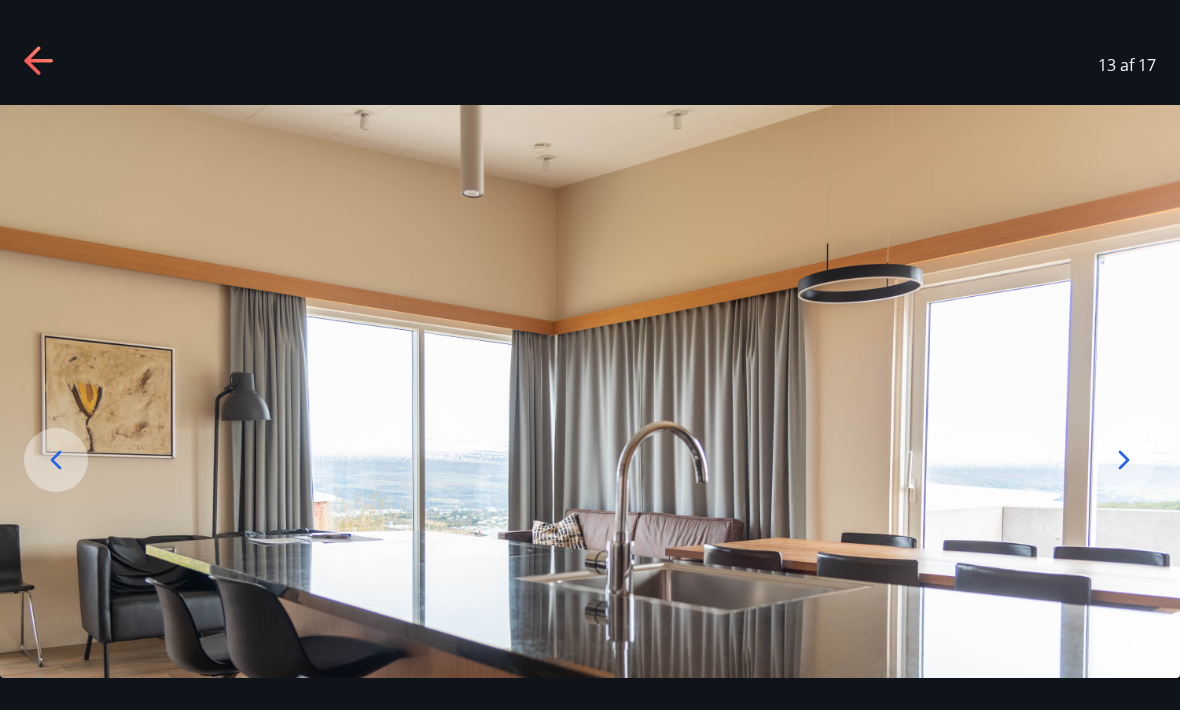 click 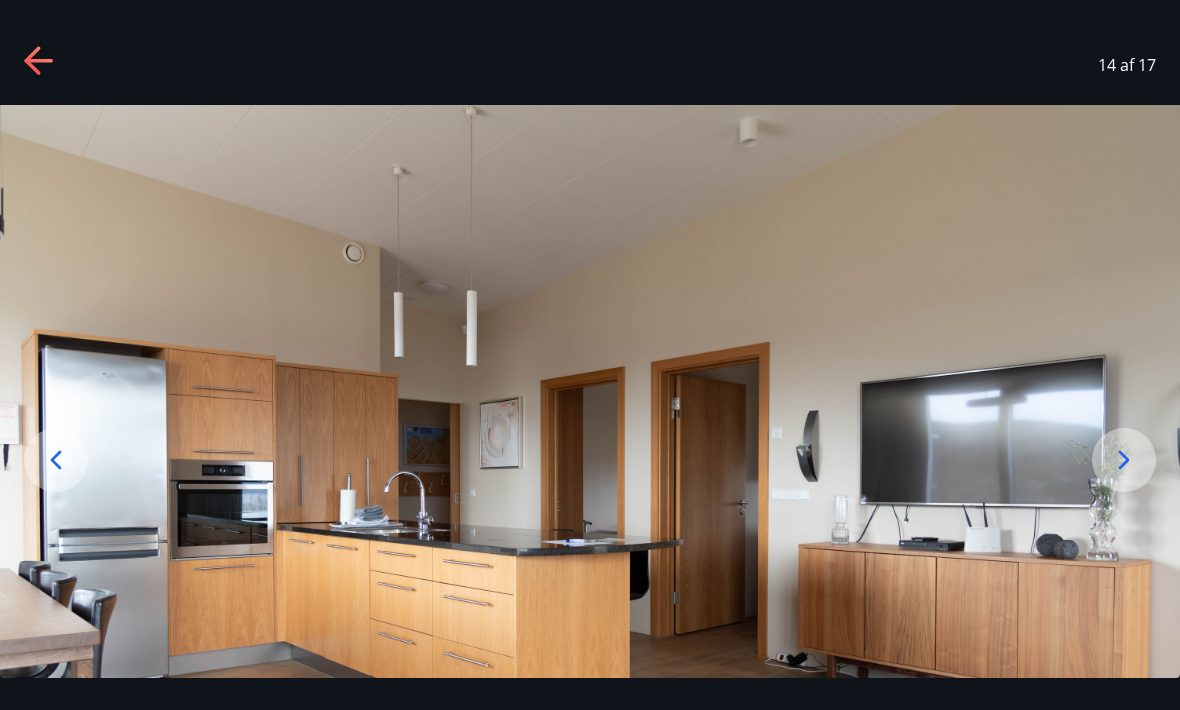 click 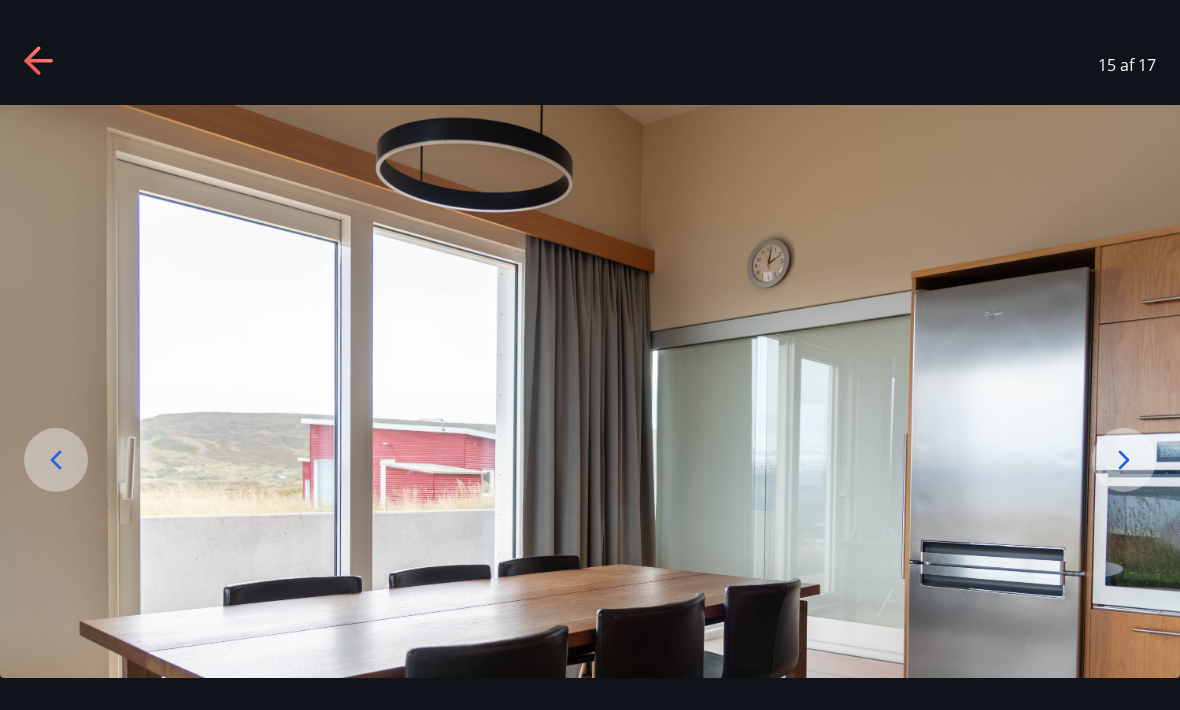 click 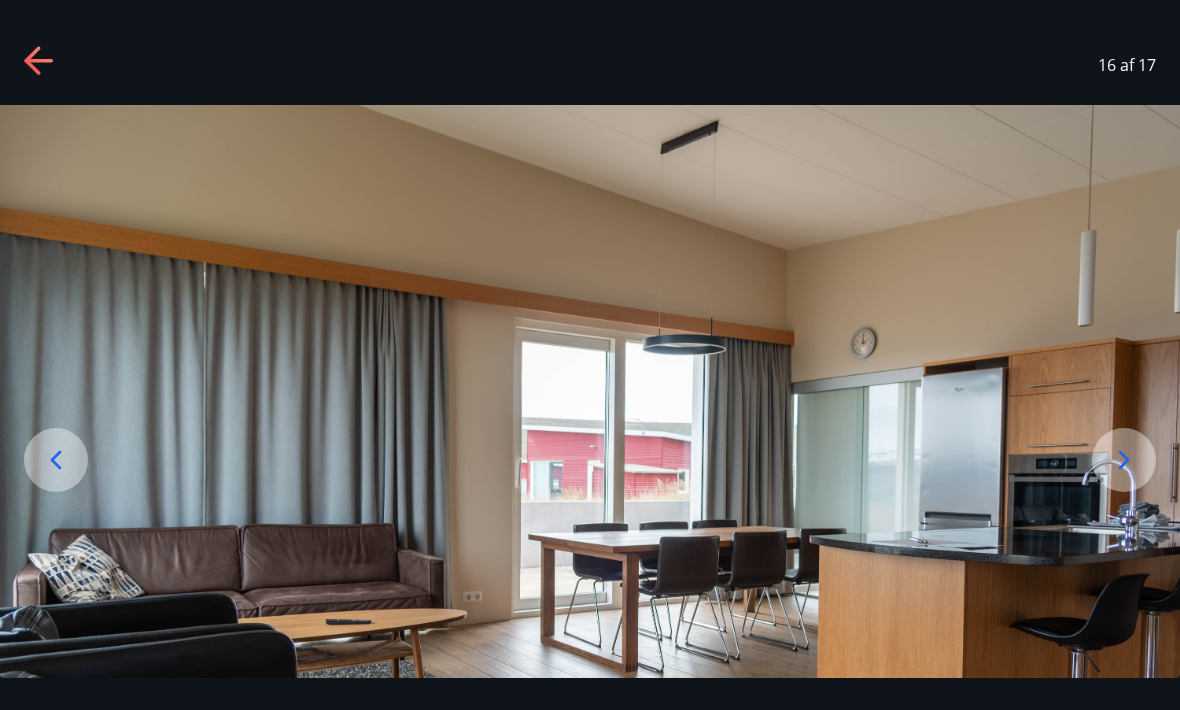 click at bounding box center [56, 460] 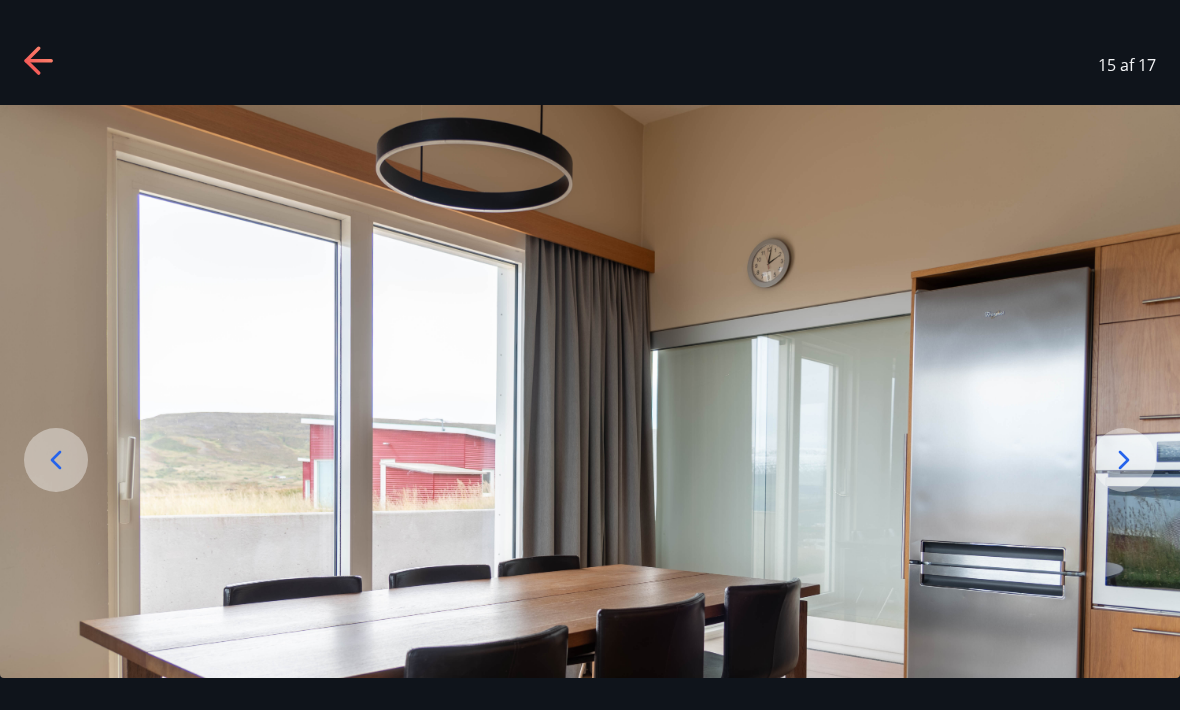 click at bounding box center (1124, 460) 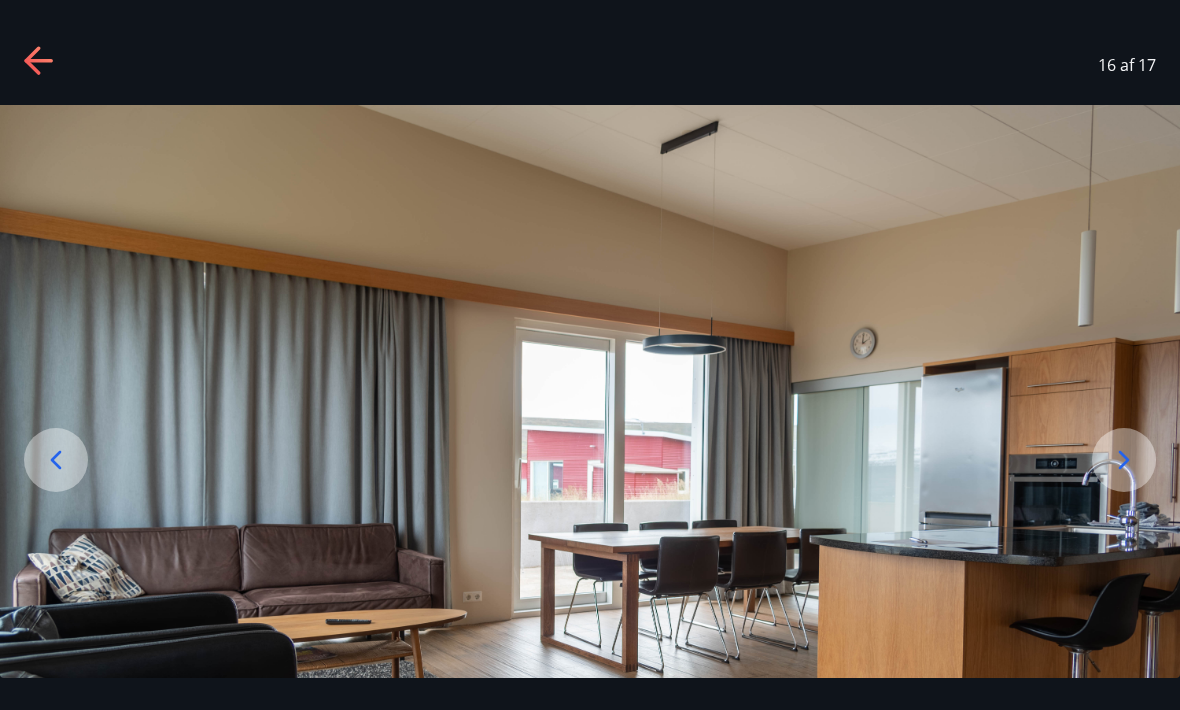 click 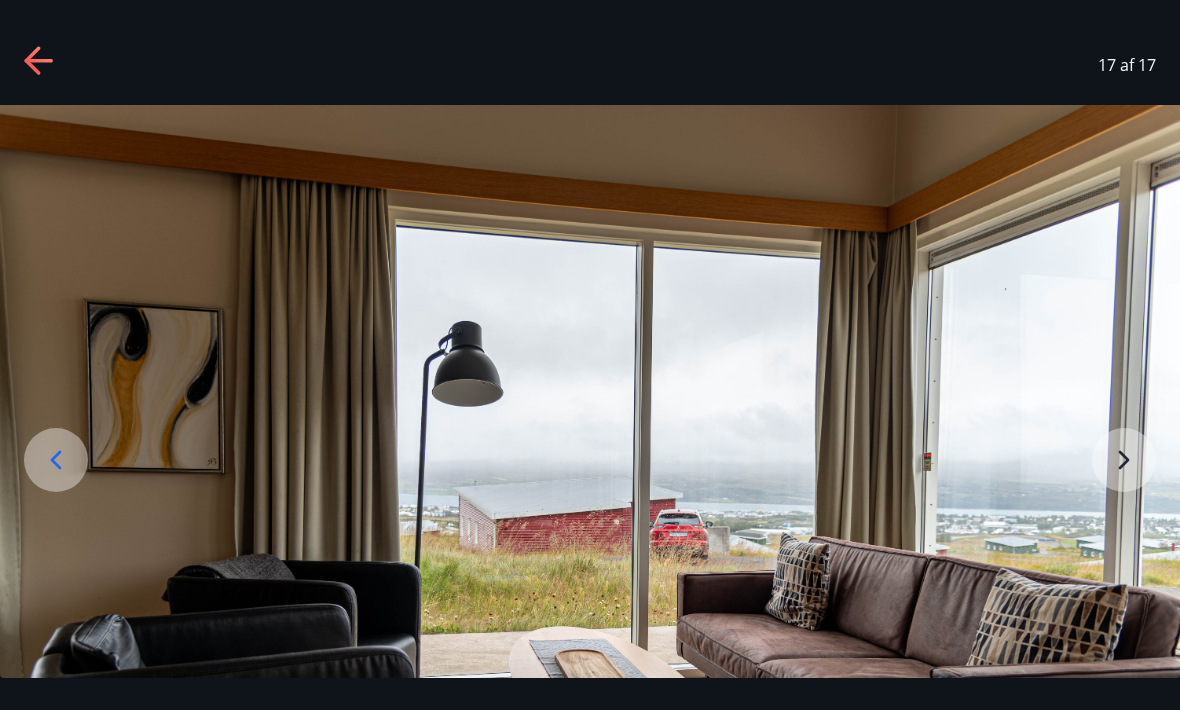 click at bounding box center [590, 499] 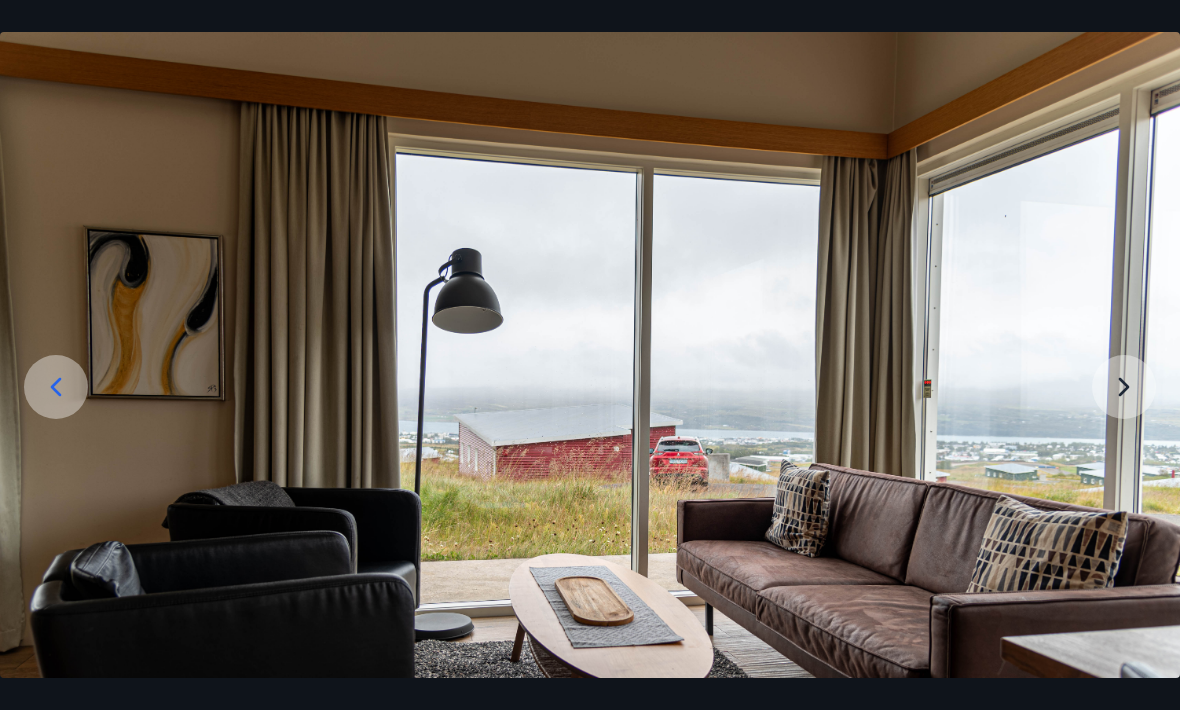 click at bounding box center [590, 426] 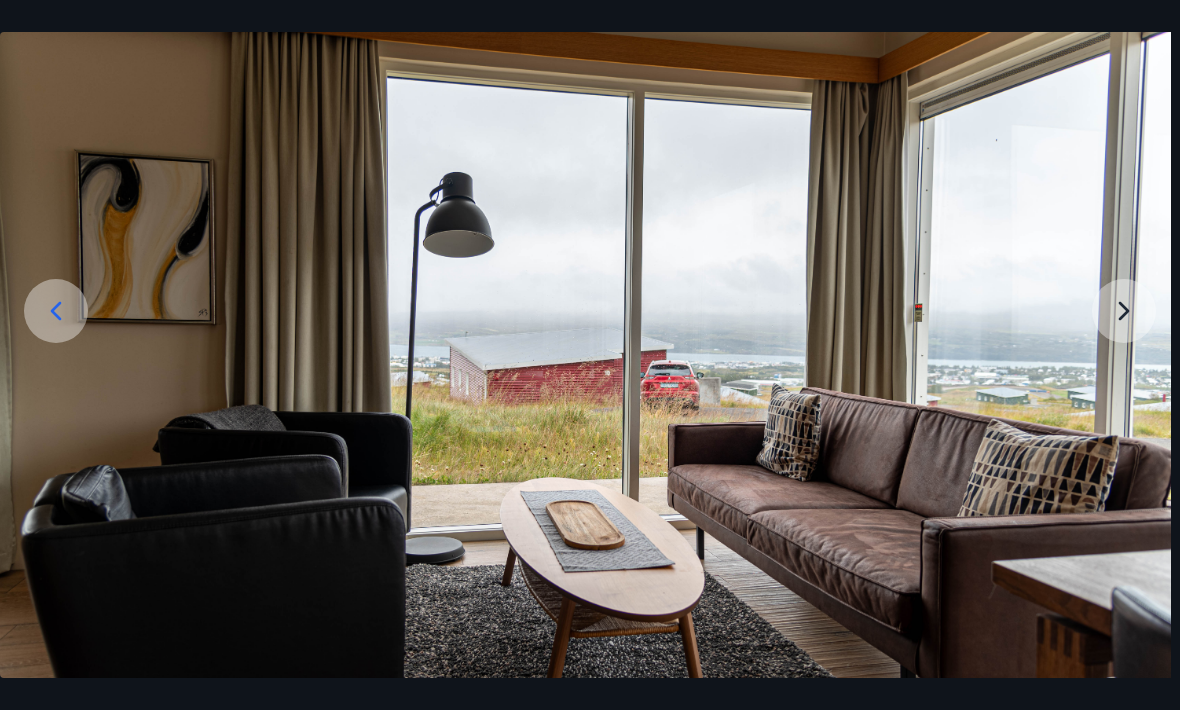 scroll, scrollTop: 156, scrollLeft: 0, axis: vertical 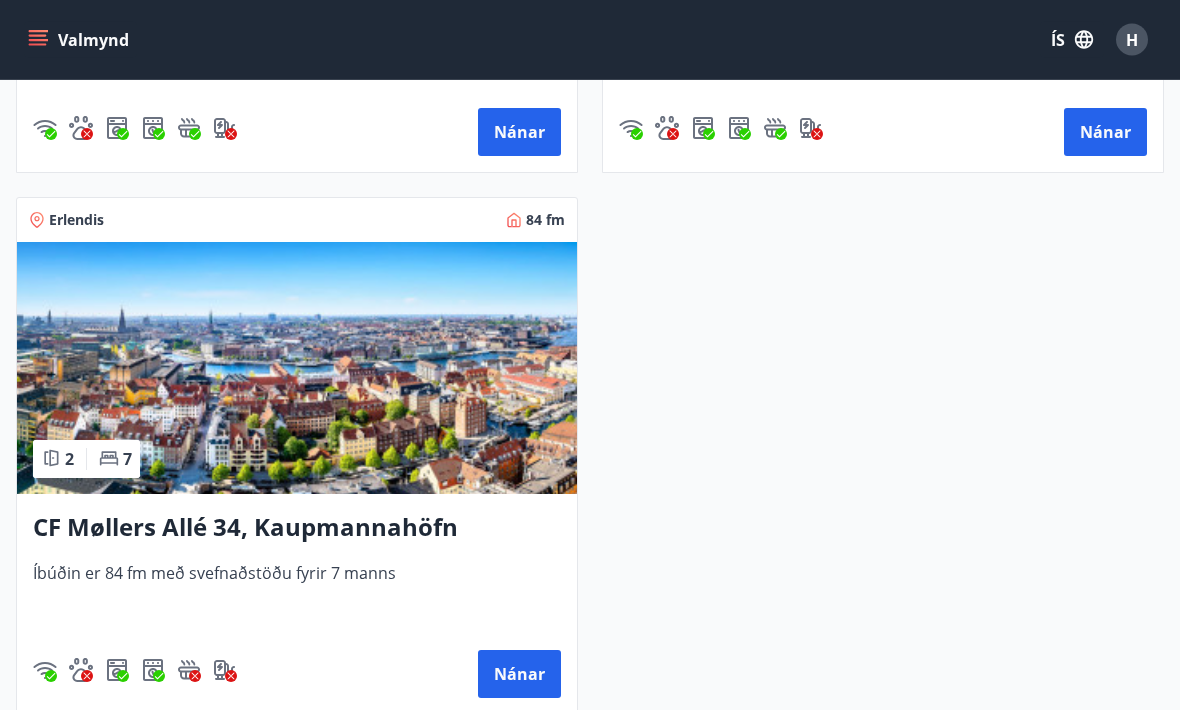 click at bounding box center (297, 369) 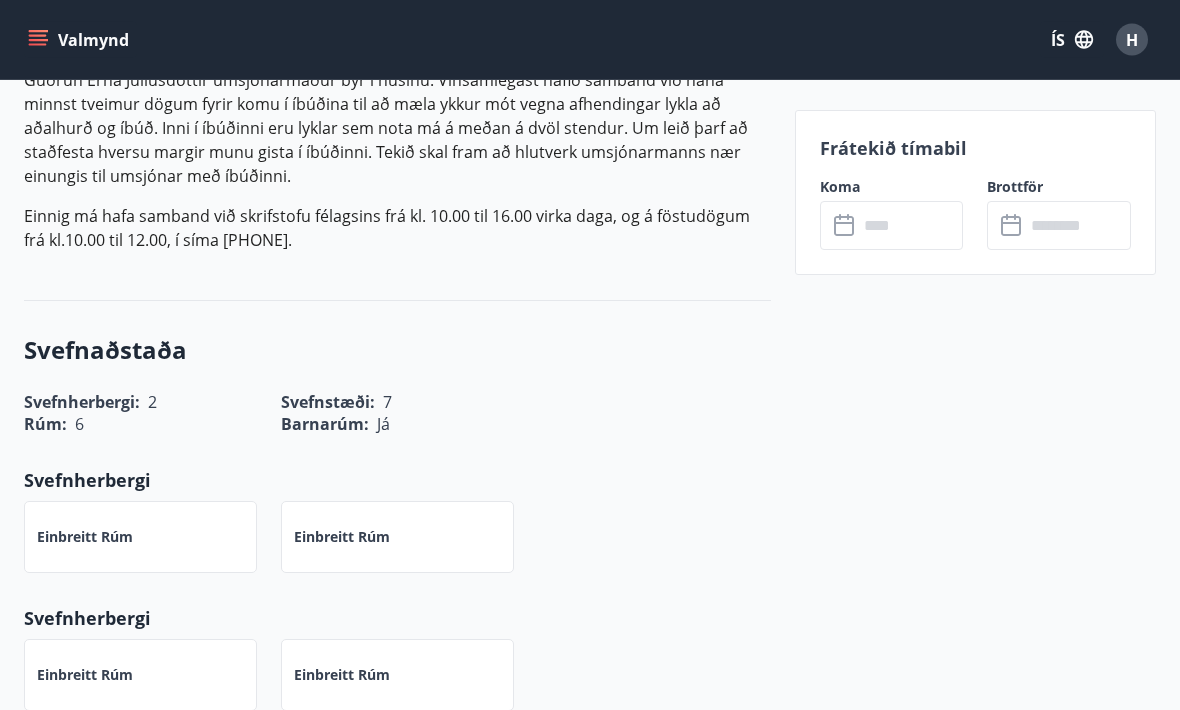 scroll, scrollTop: 1223, scrollLeft: 0, axis: vertical 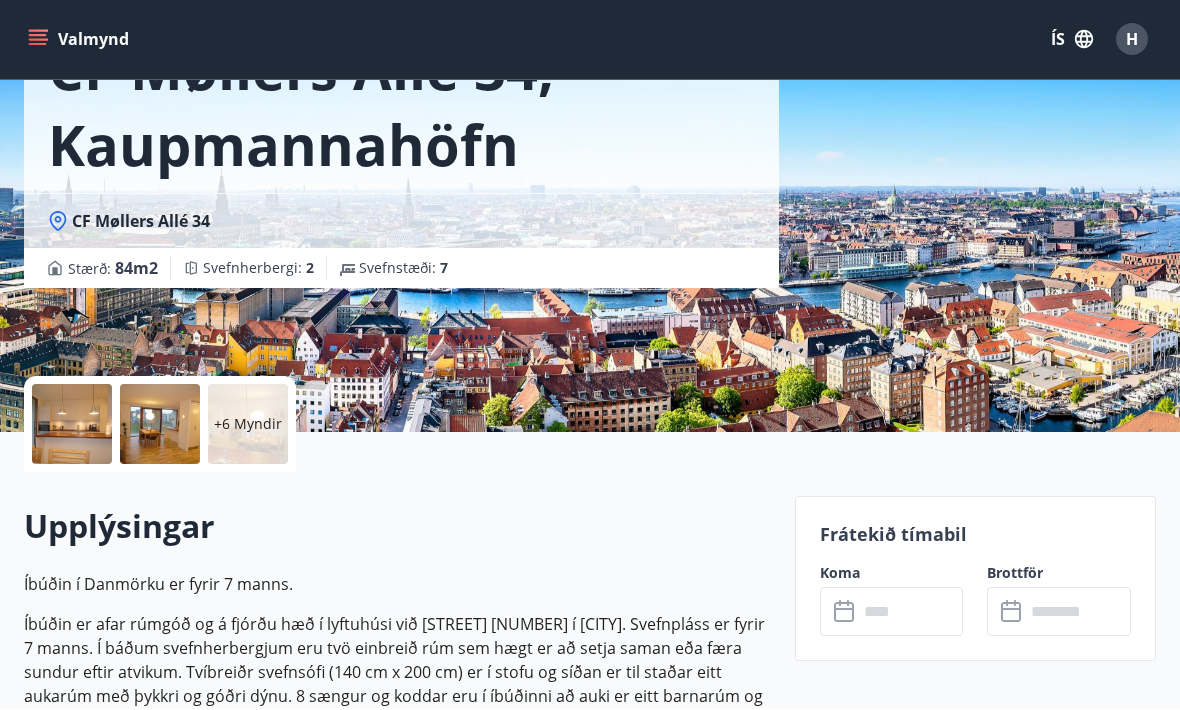 click at bounding box center [72, 425] 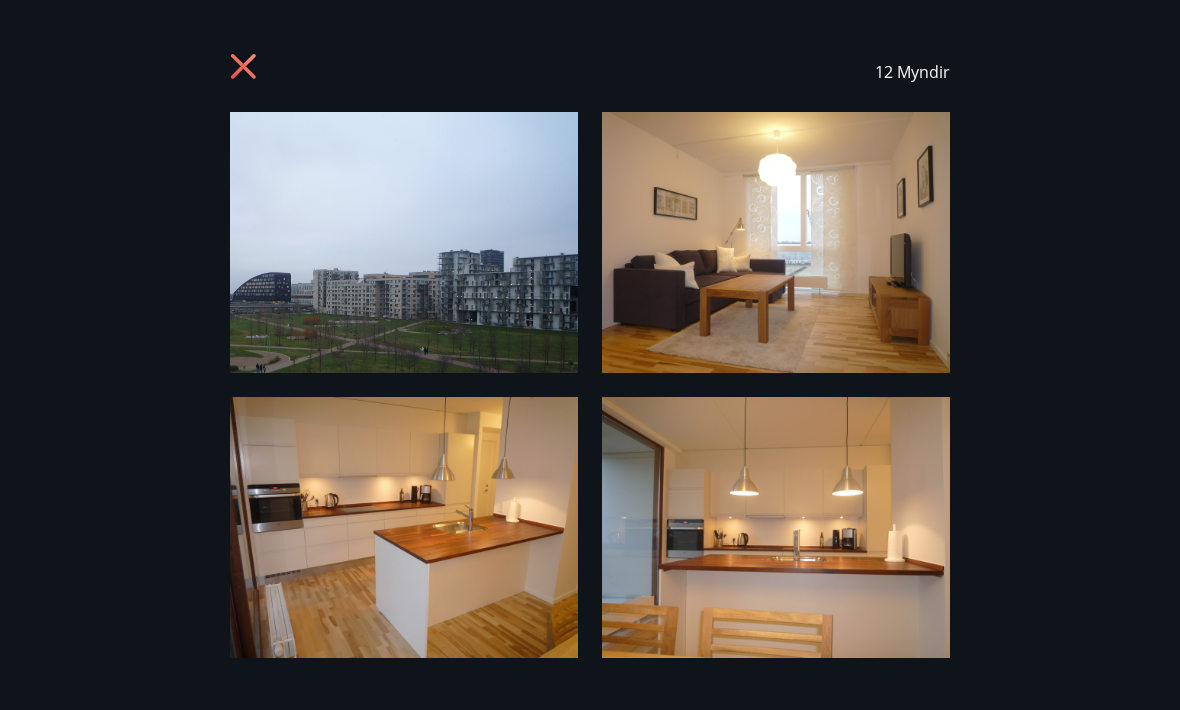 click at bounding box center (404, 242) 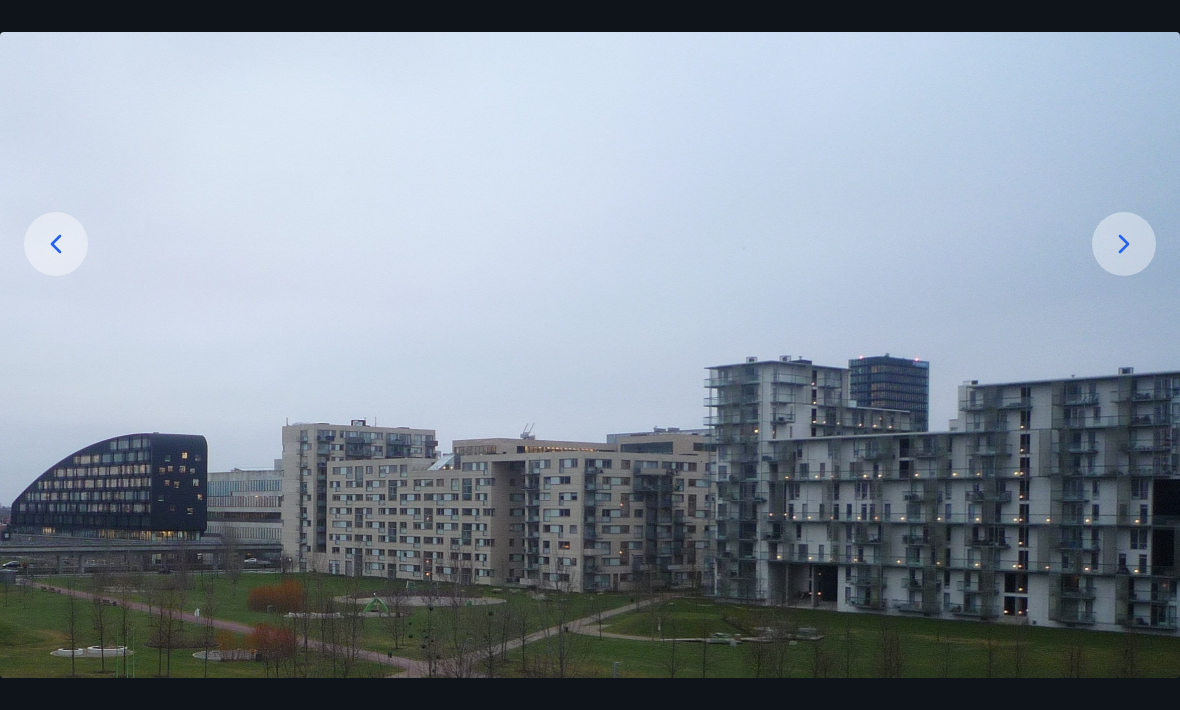 scroll, scrollTop: 230, scrollLeft: 0, axis: vertical 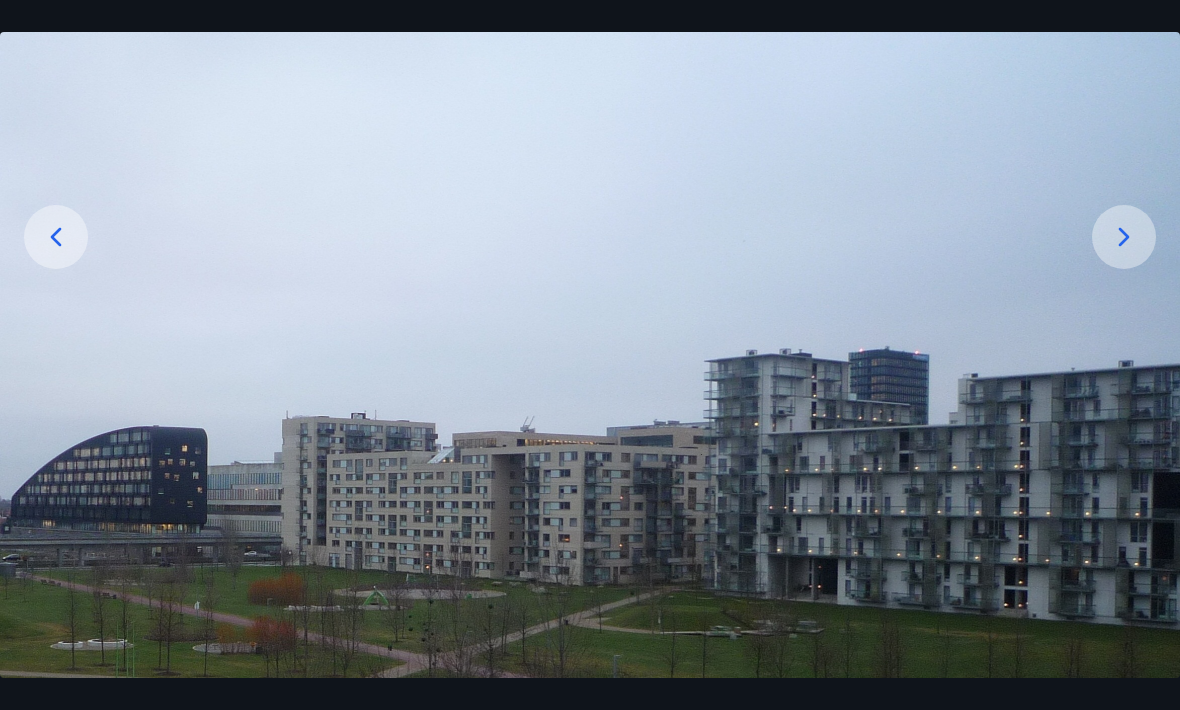 click 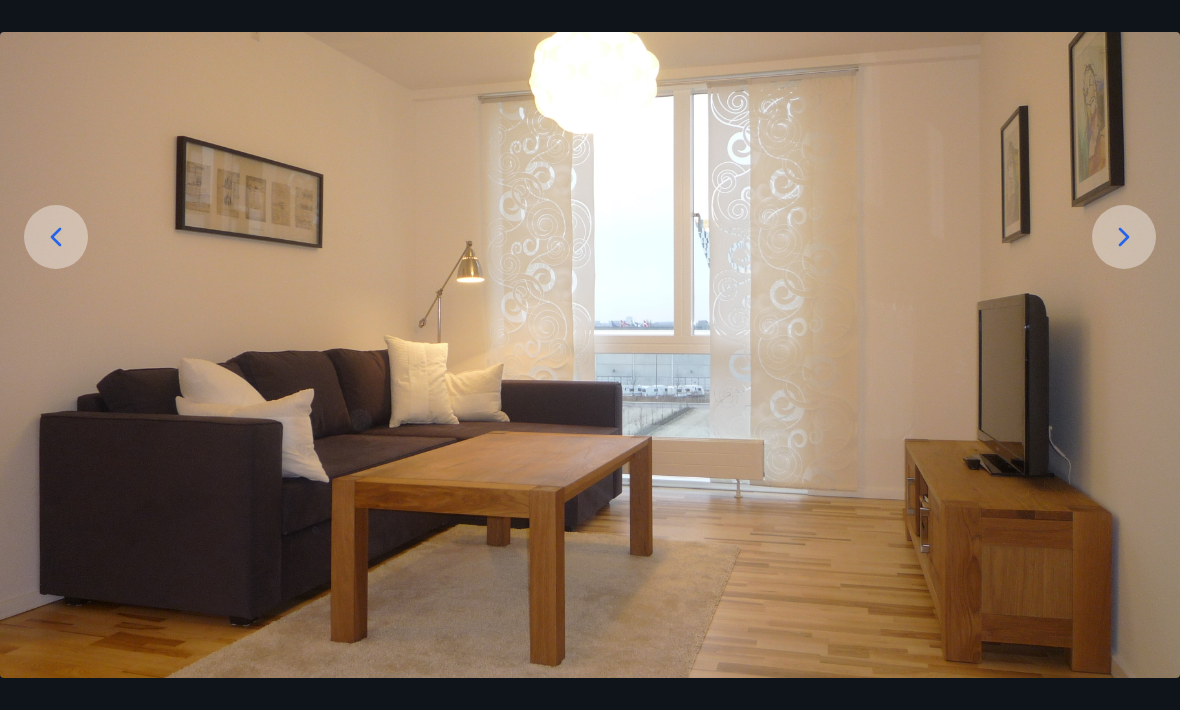 click 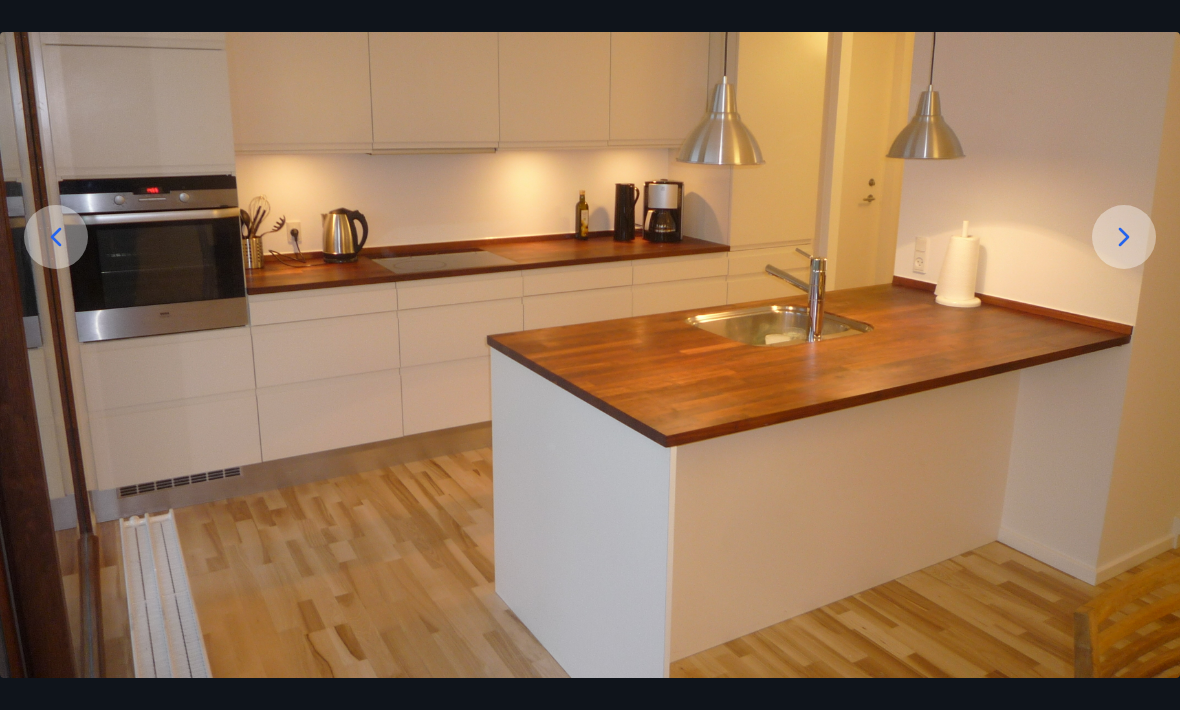 click 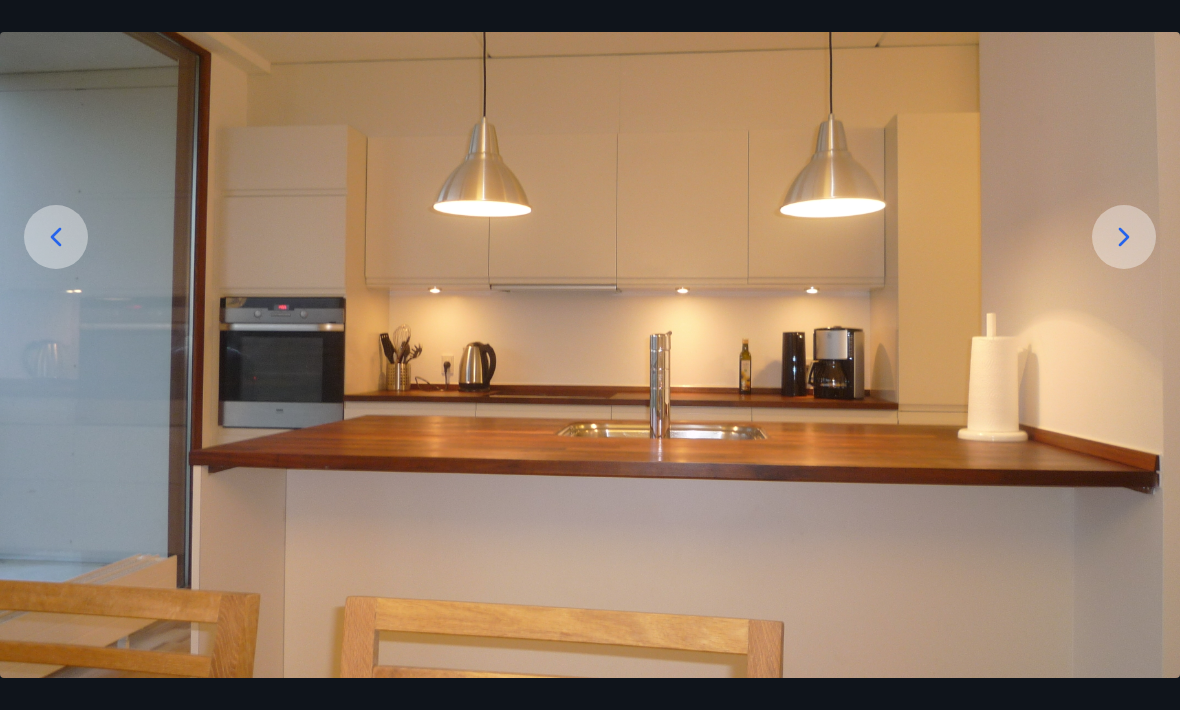 click 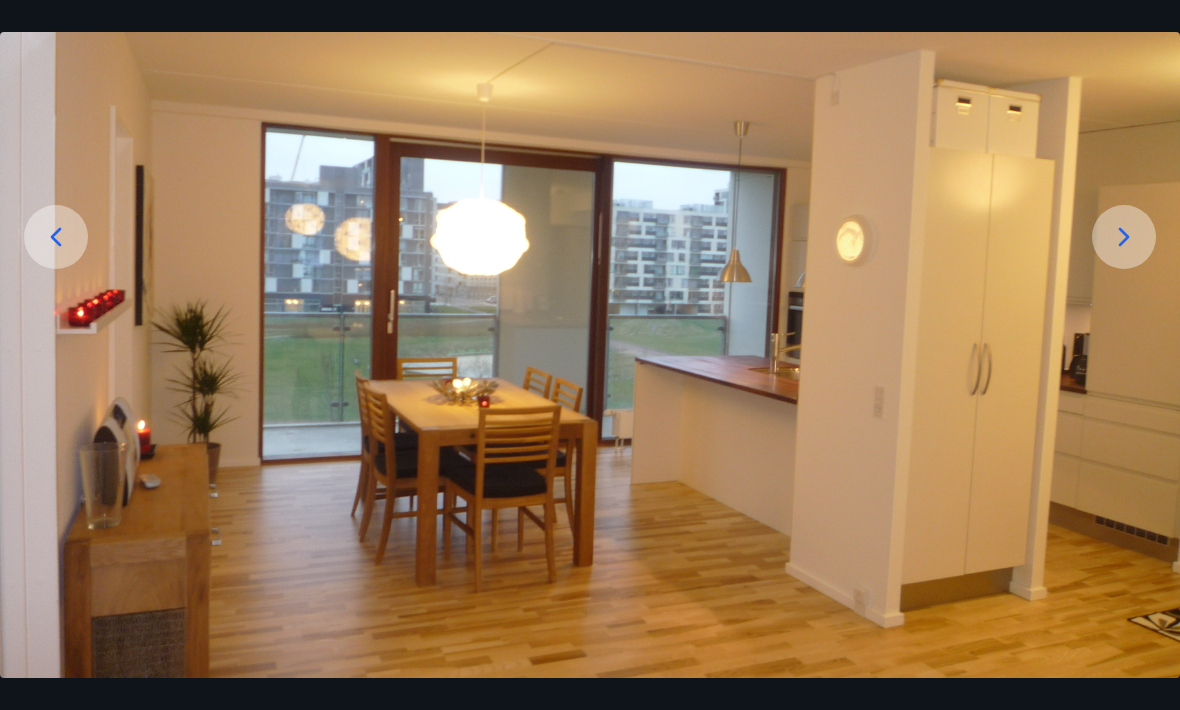 click 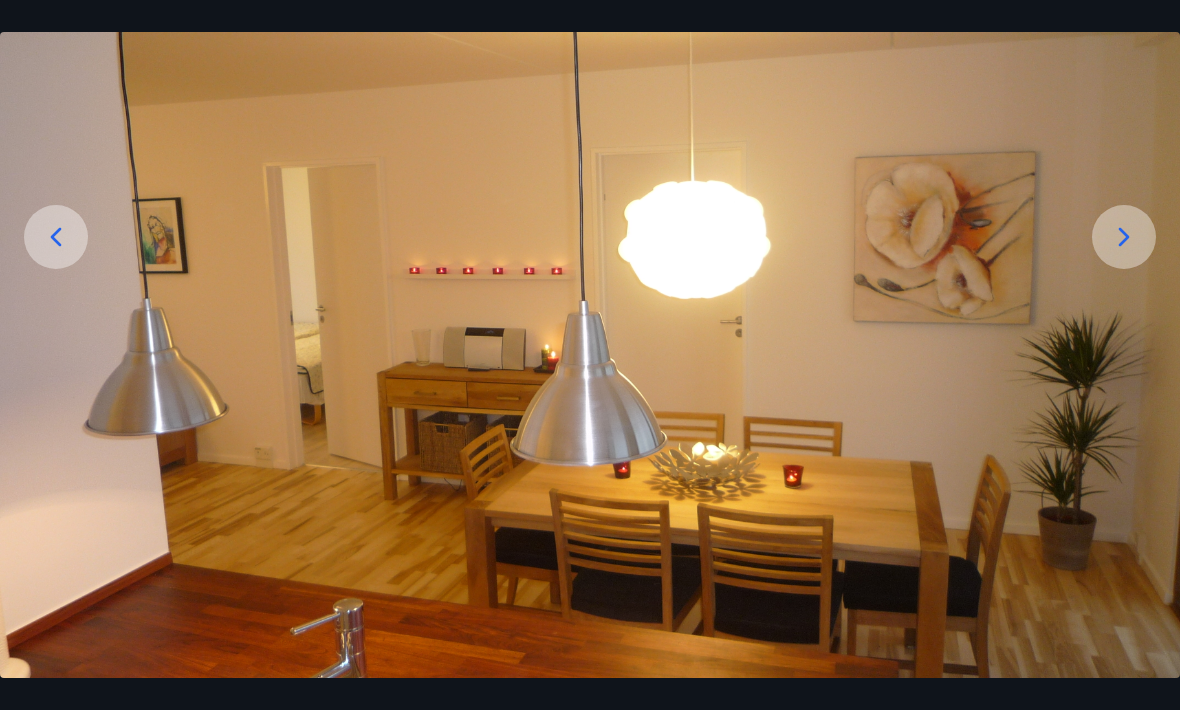 click 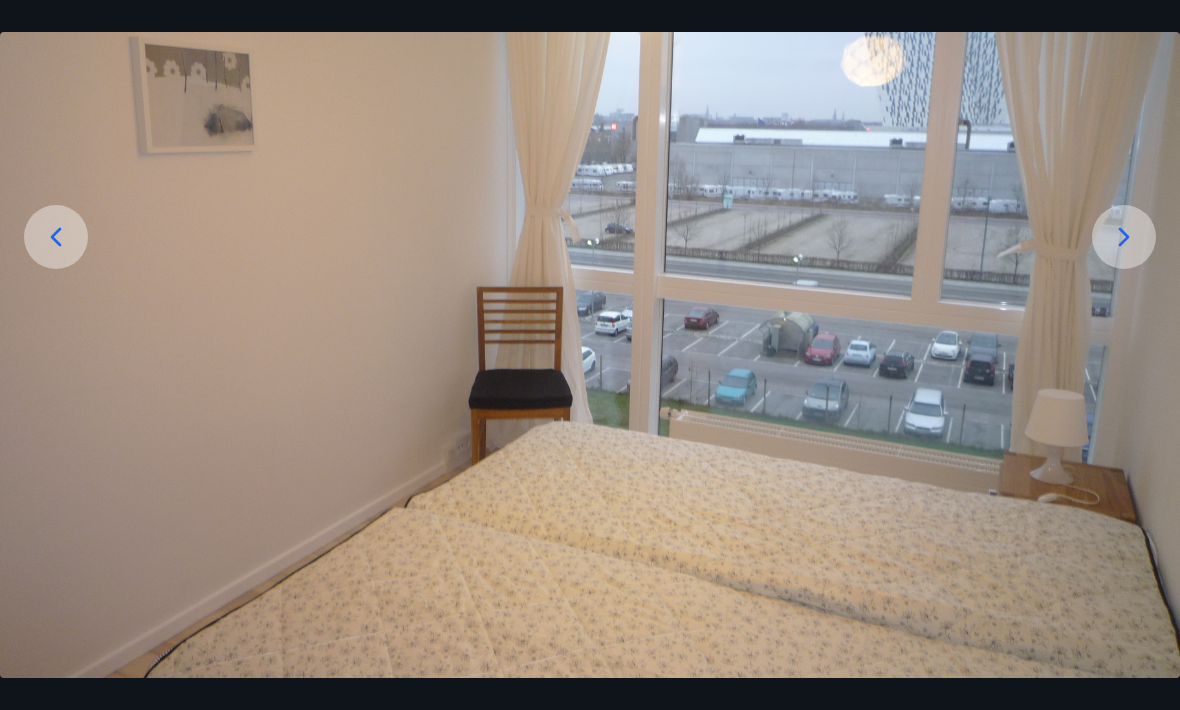 click 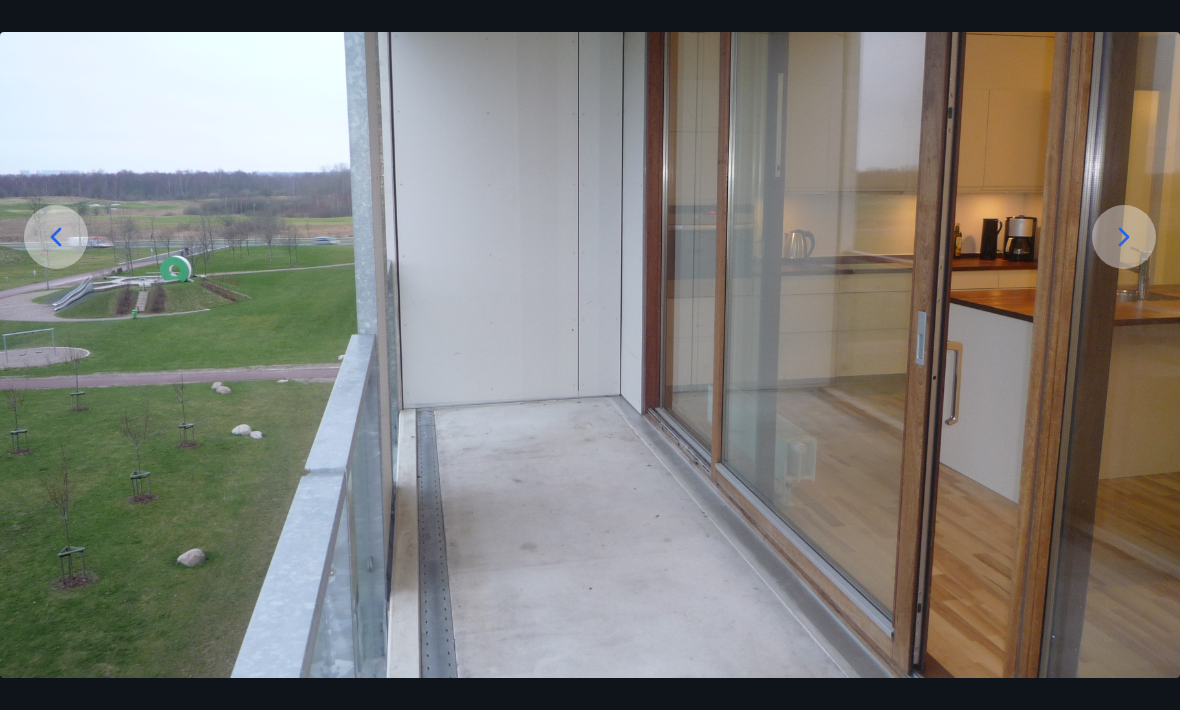 click 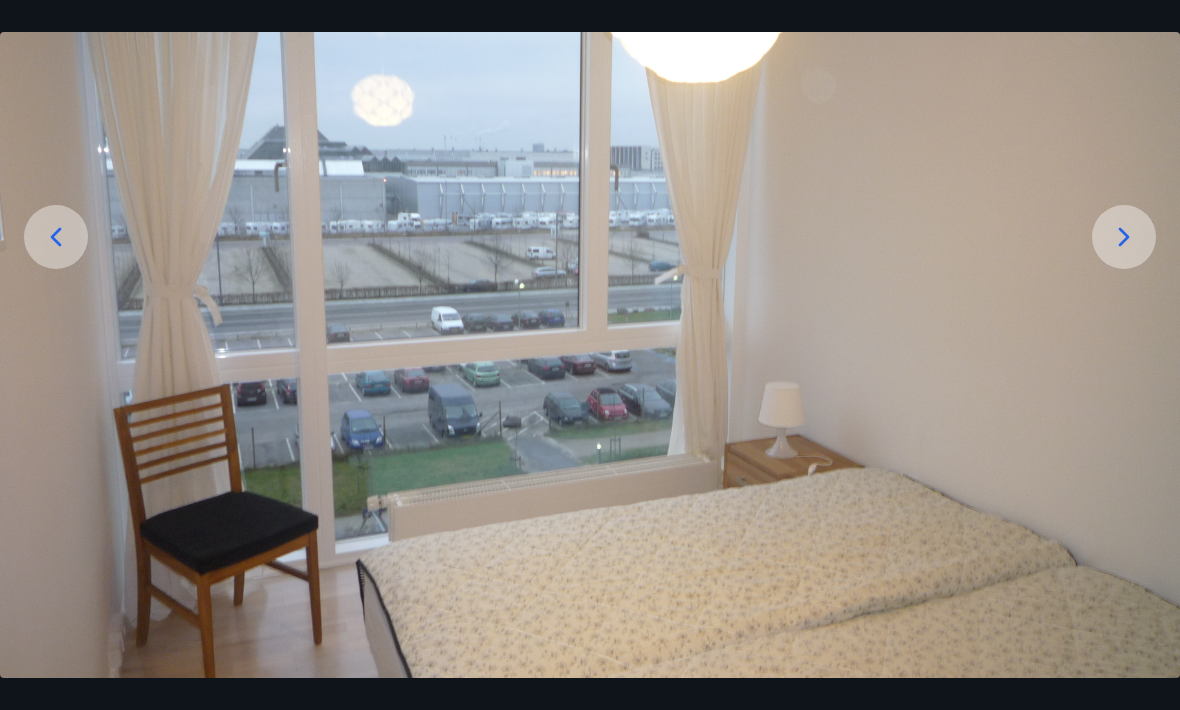 click at bounding box center (1124, 237) 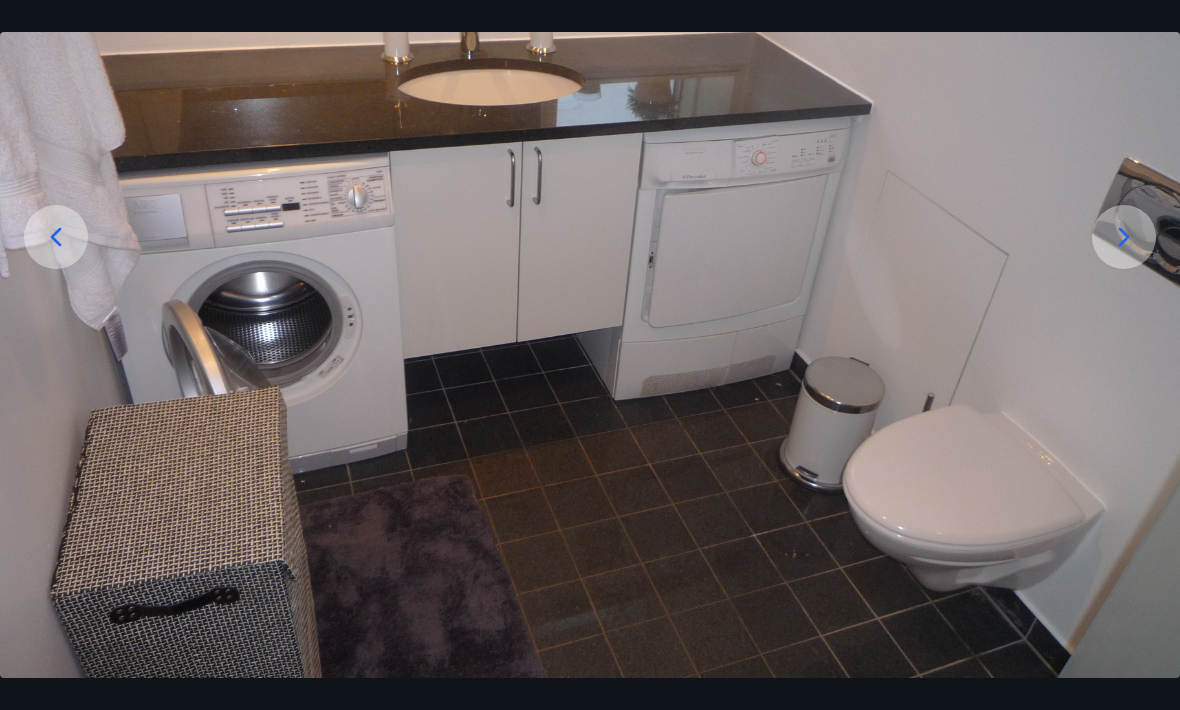 click 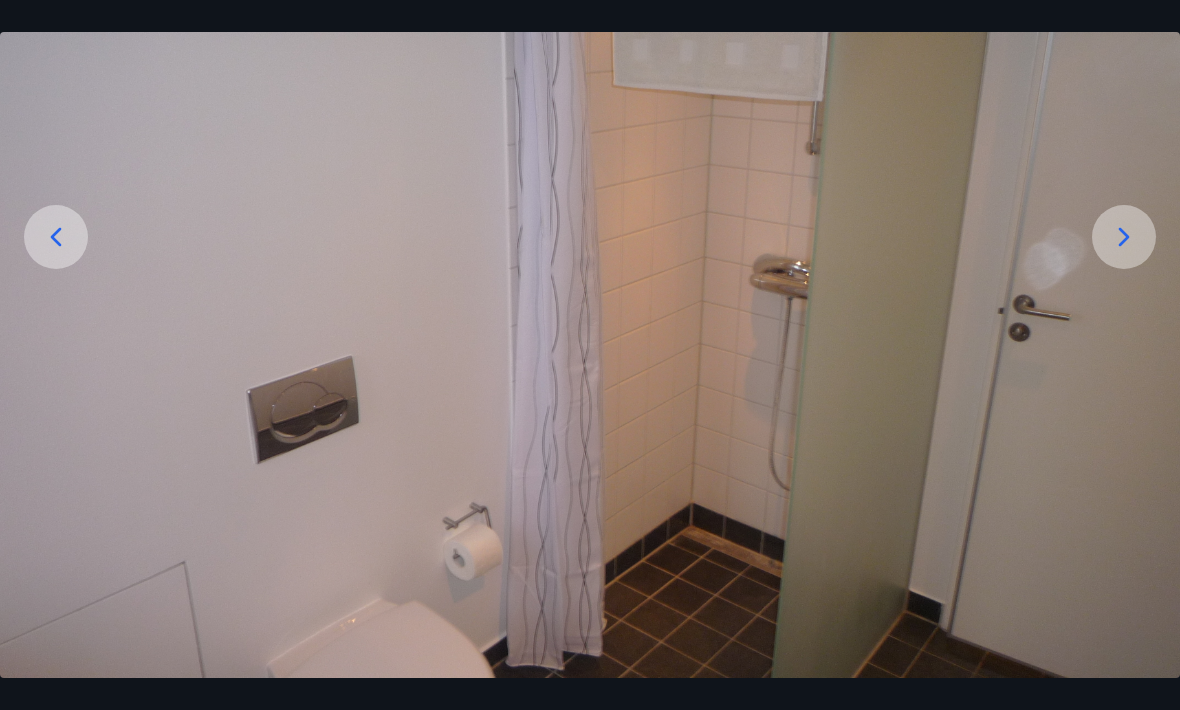 click at bounding box center (1124, 237) 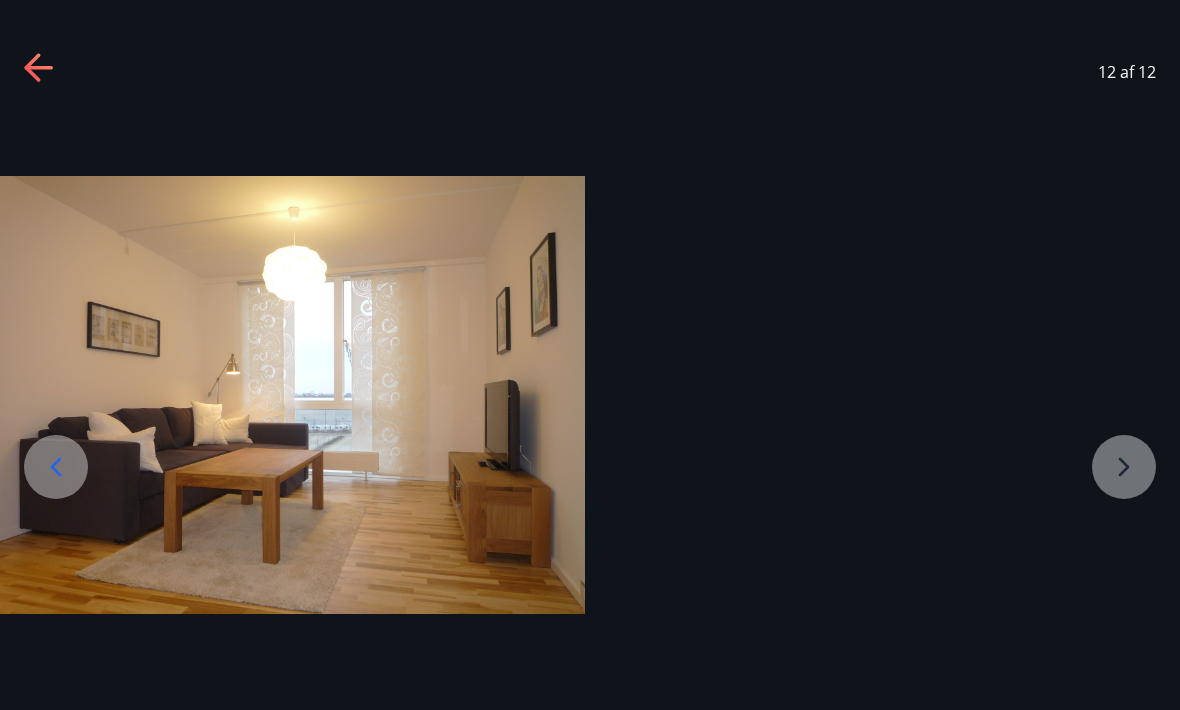 scroll, scrollTop: 0, scrollLeft: 0, axis: both 